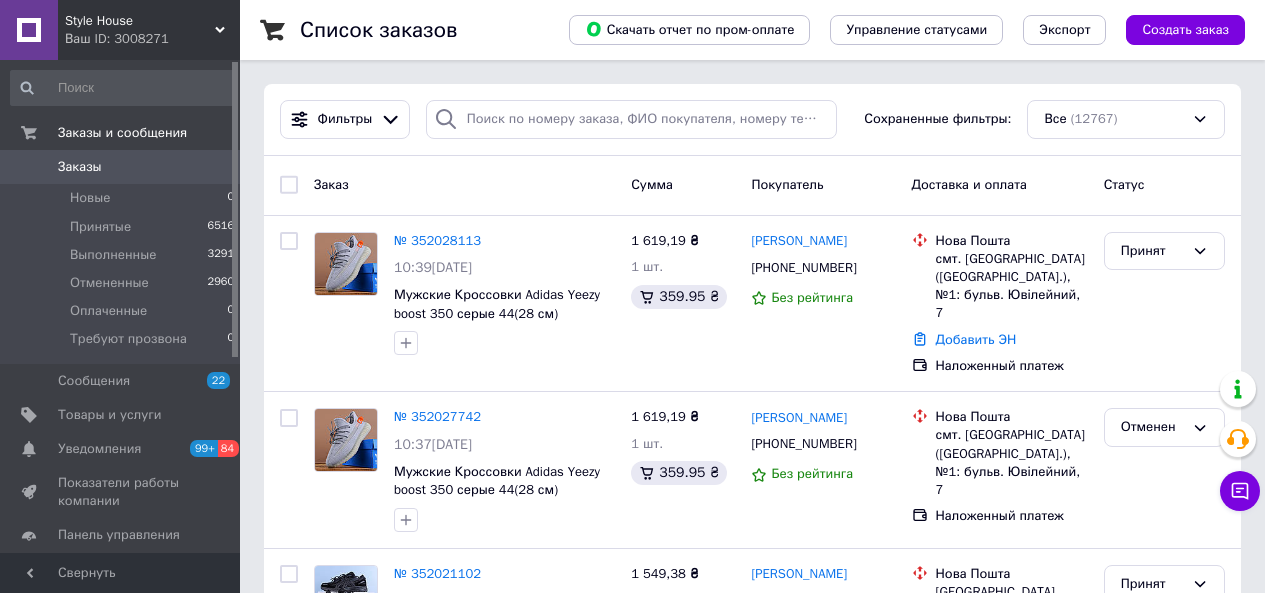 scroll, scrollTop: 0, scrollLeft: 0, axis: both 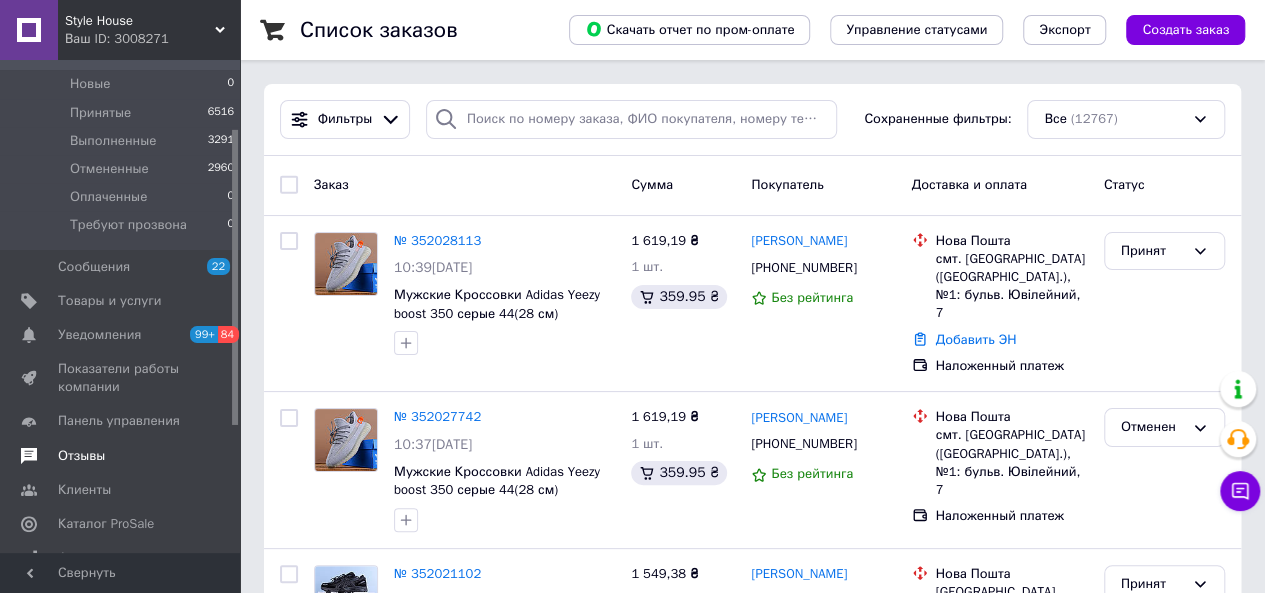 click on "Отзывы" at bounding box center [81, 456] 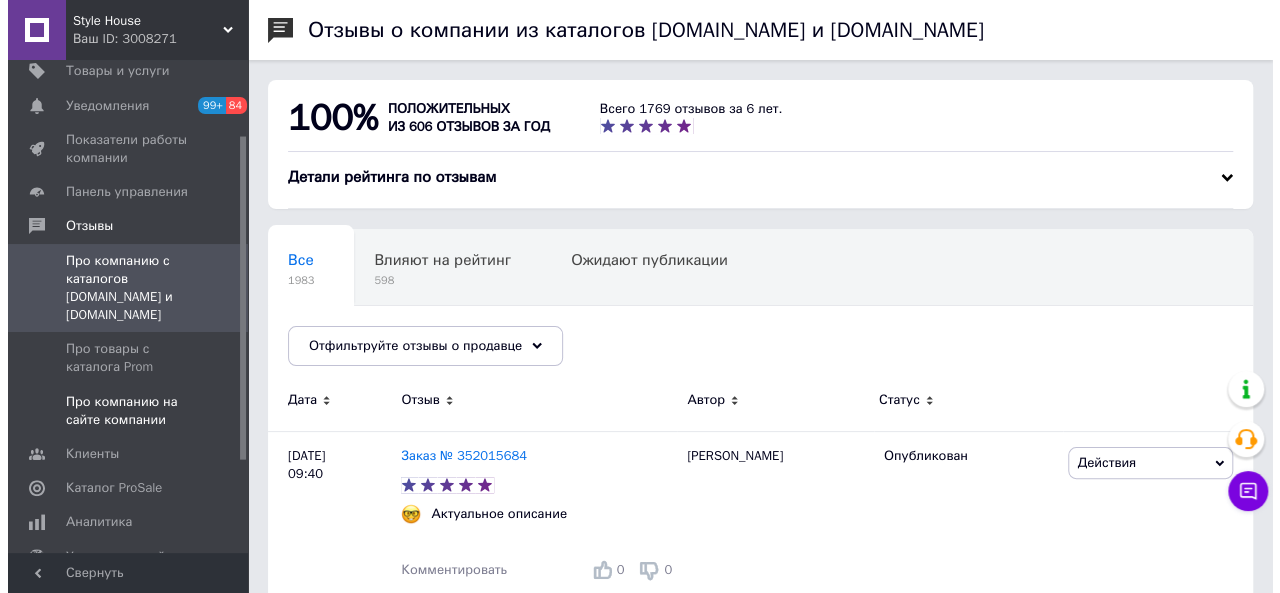 scroll, scrollTop: 137, scrollLeft: 0, axis: vertical 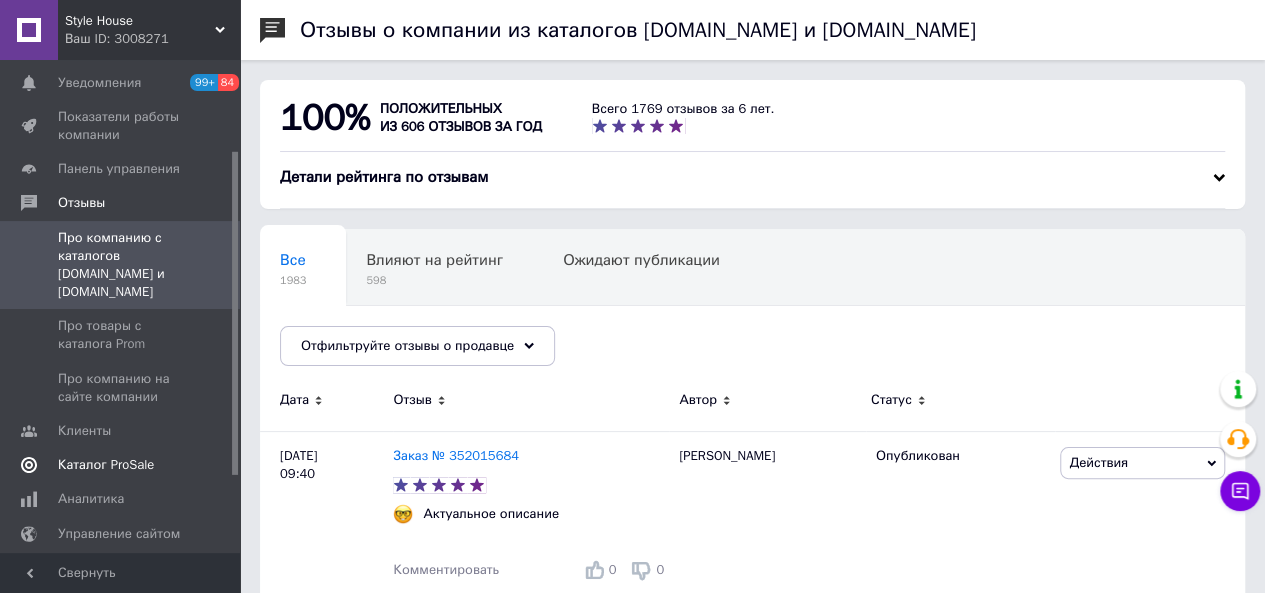 click on "Каталог ProSale" at bounding box center (106, 465) 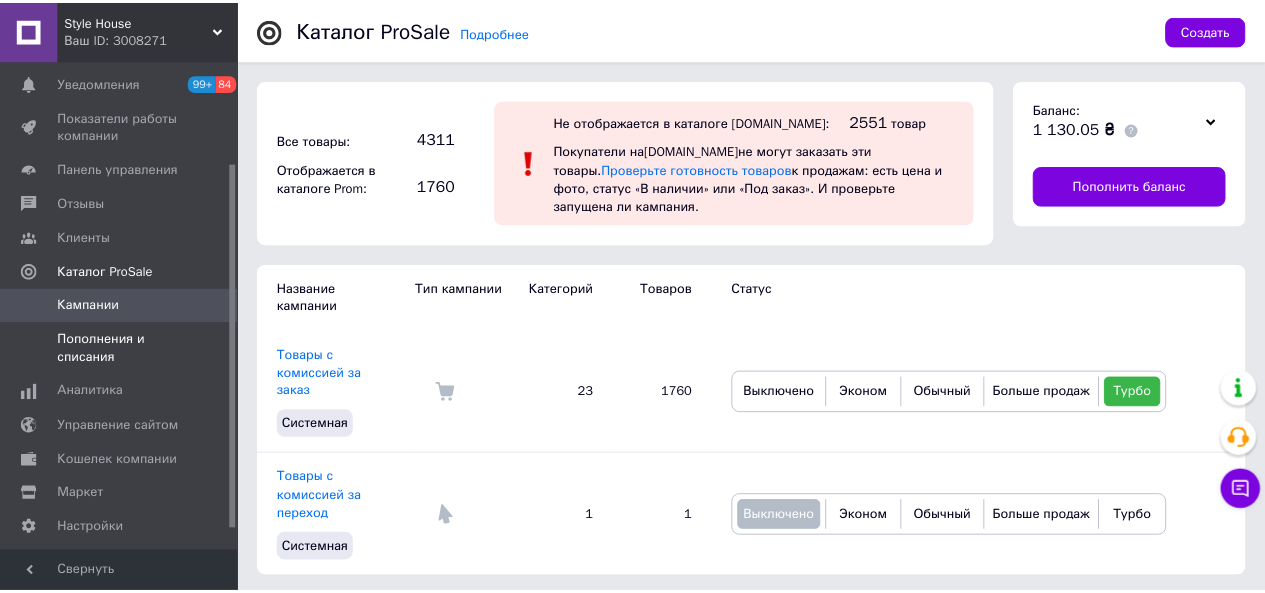 scroll, scrollTop: 0, scrollLeft: 0, axis: both 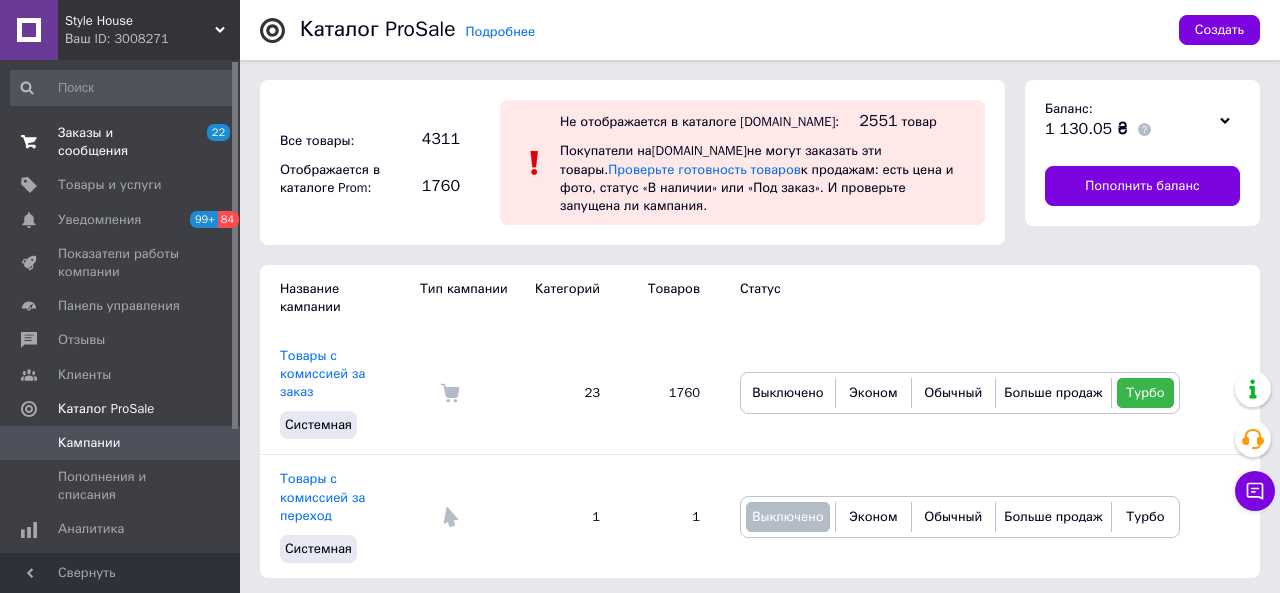 click on "Заказы и сообщения 22 0" at bounding box center [123, 142] 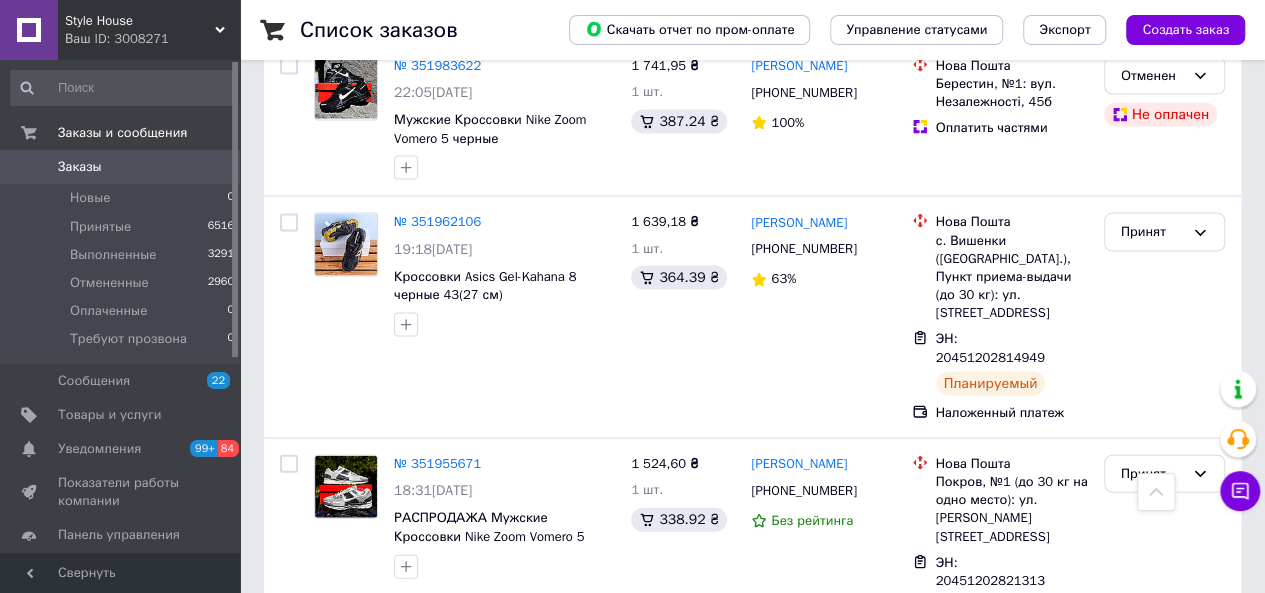 scroll, scrollTop: 1998, scrollLeft: 0, axis: vertical 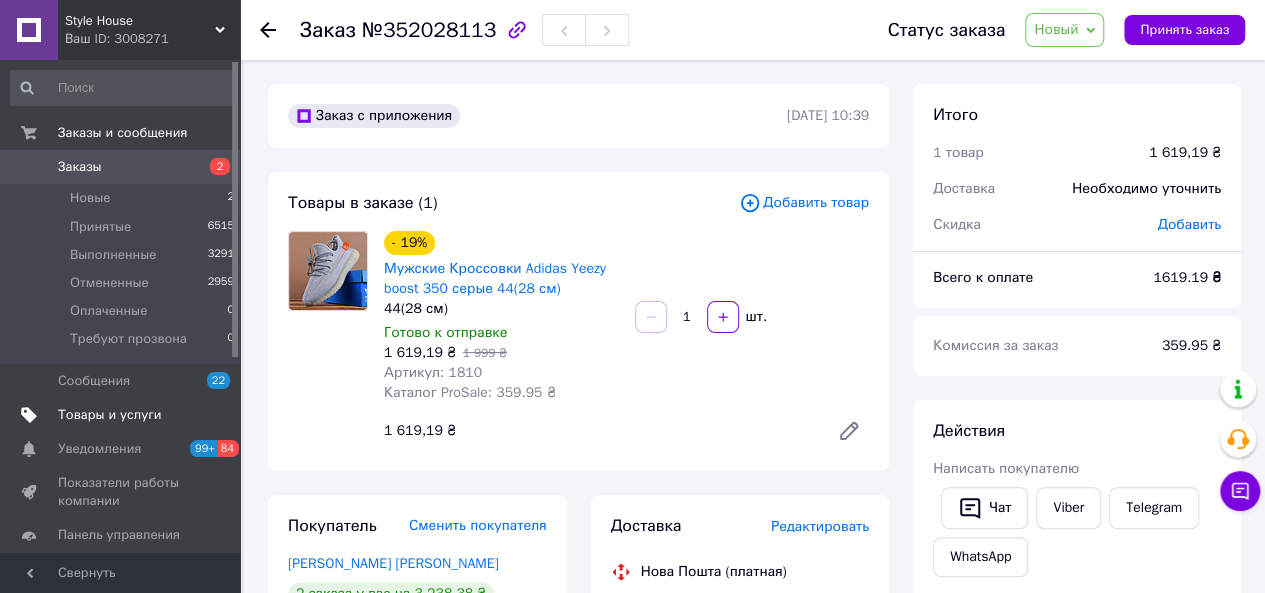 click on "Товары и услуги" at bounding box center [110, 415] 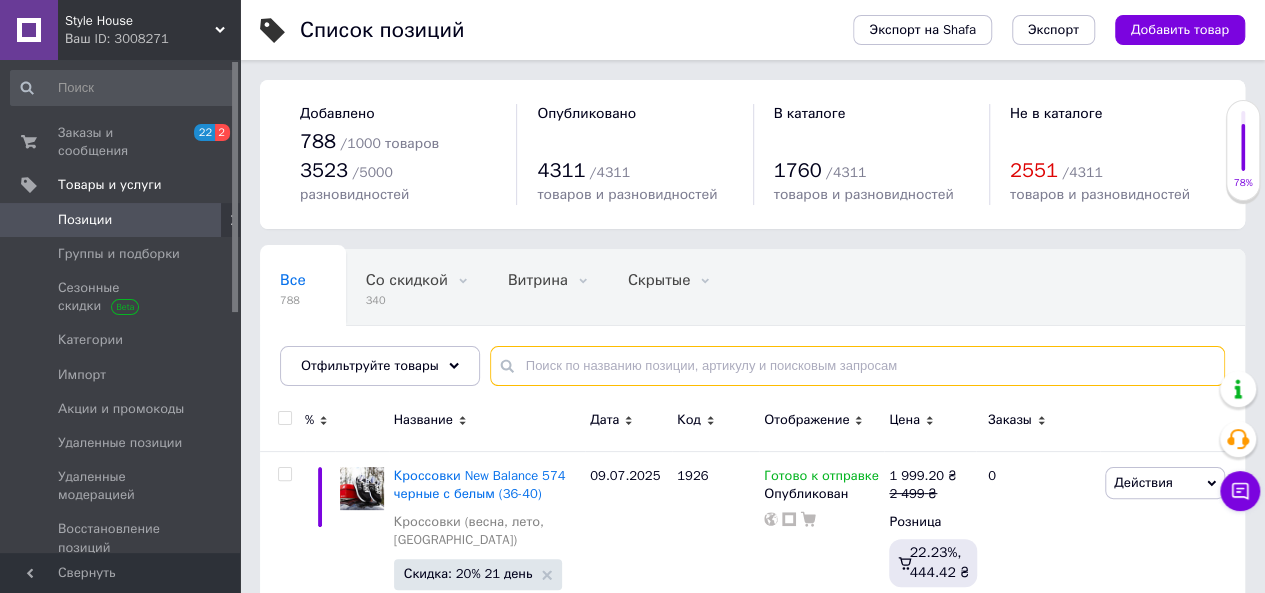 click at bounding box center (857, 366) 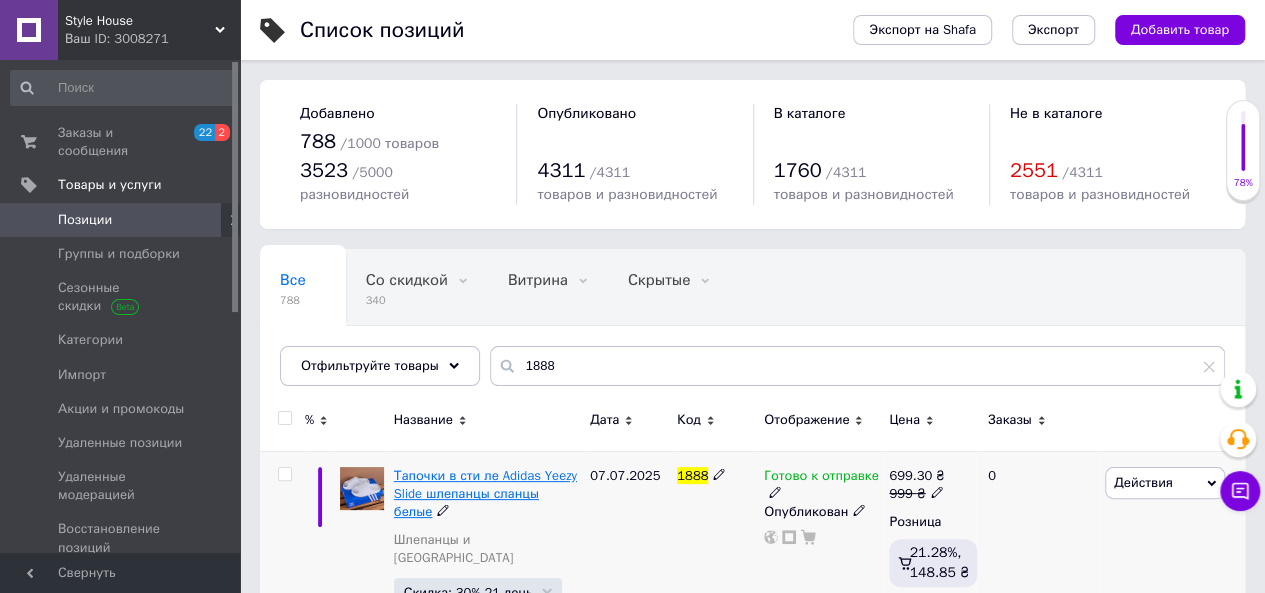 click on "Тапочки в сти ле Adidas Yeezy Slide шлепанцы сланцы белые" at bounding box center [485, 493] 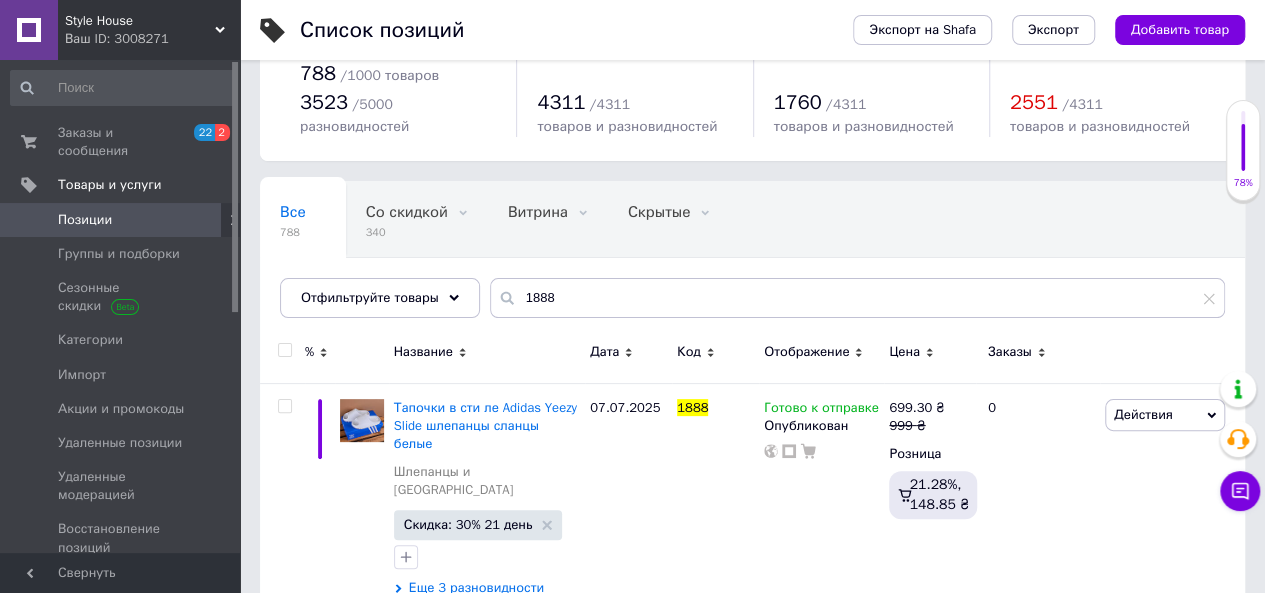 scroll, scrollTop: 50, scrollLeft: 0, axis: vertical 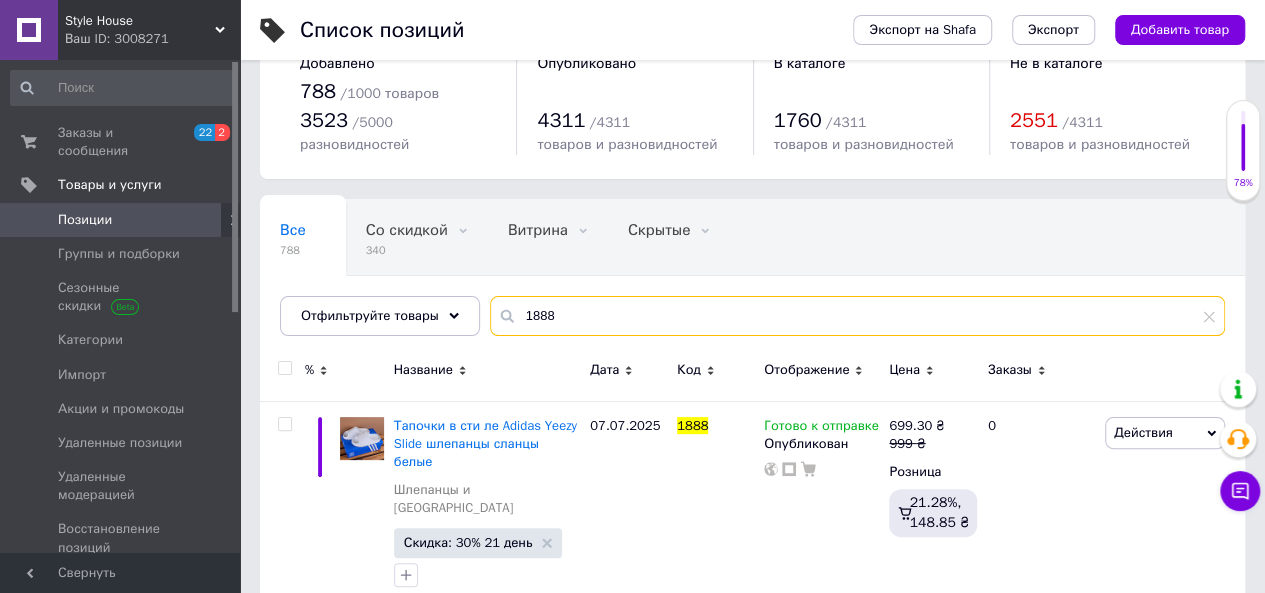 click on "1888" at bounding box center (857, 316) 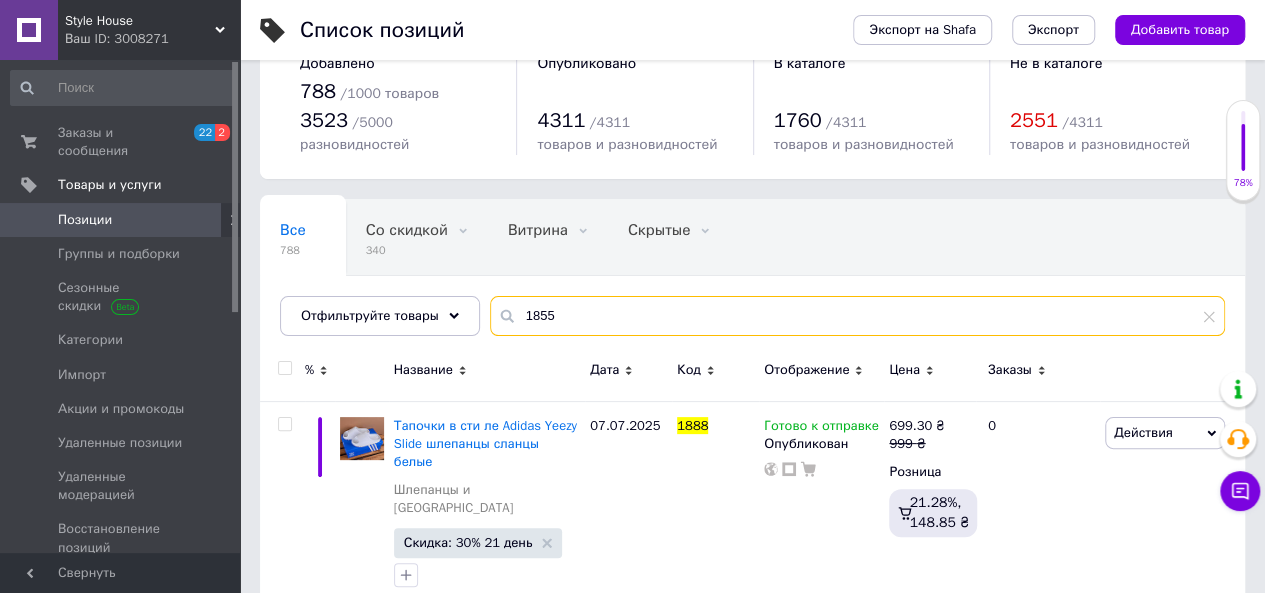 type on "1855" 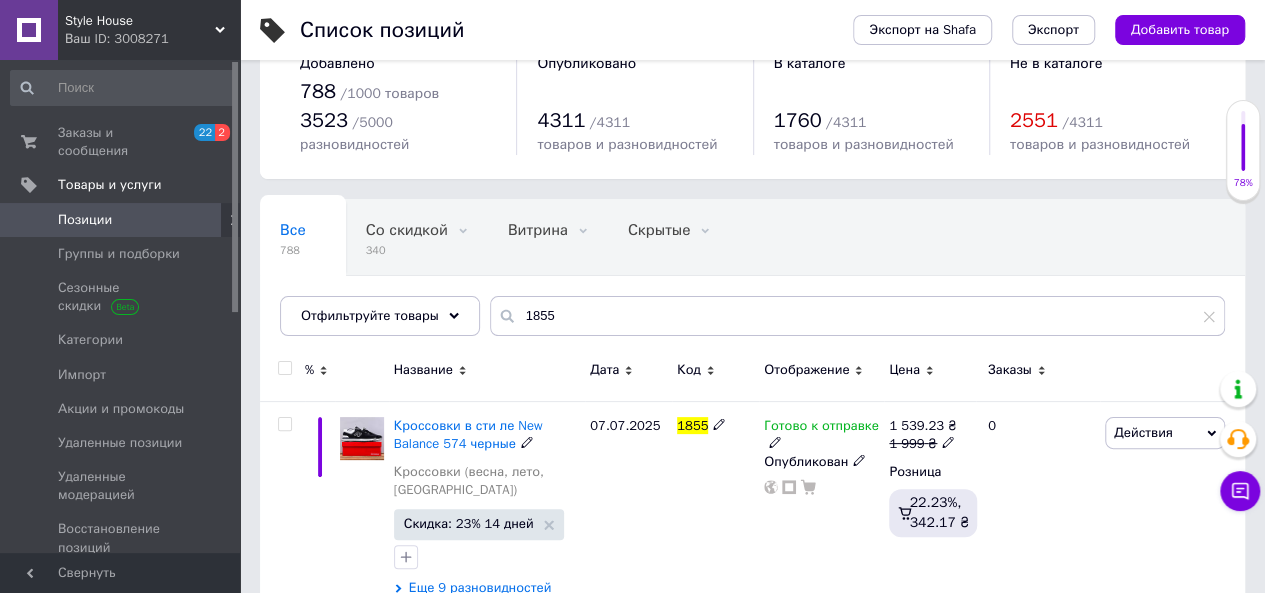 click on "Кроссовки в сти ле New Balance 574 черные" at bounding box center (468, 434) 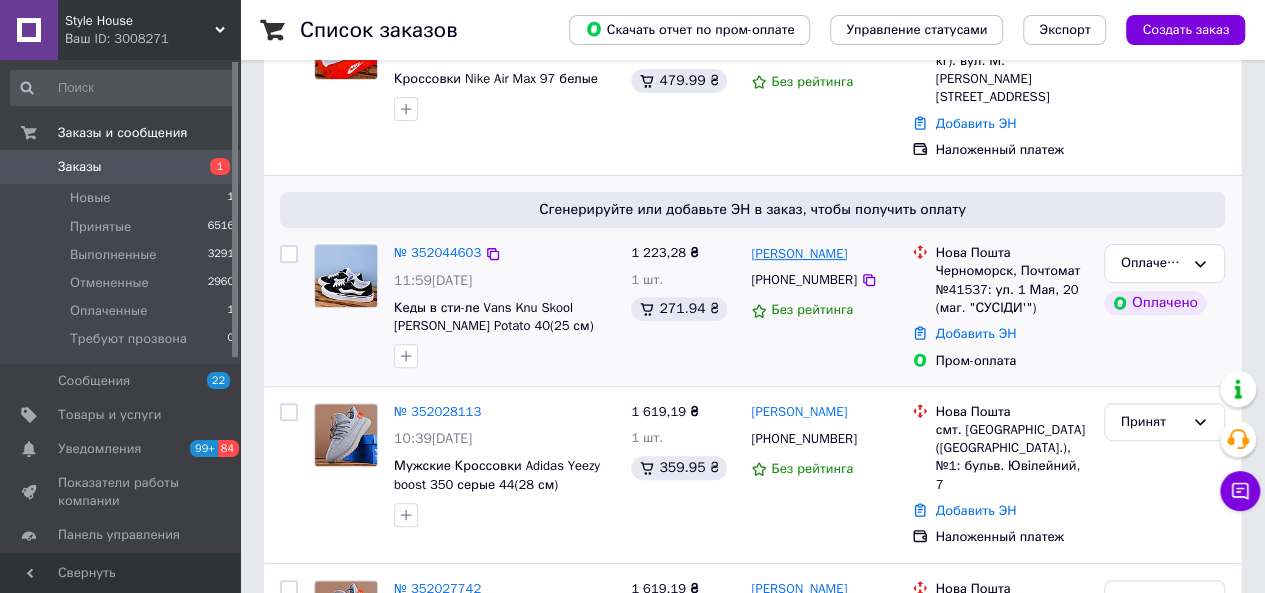 scroll, scrollTop: 220, scrollLeft: 0, axis: vertical 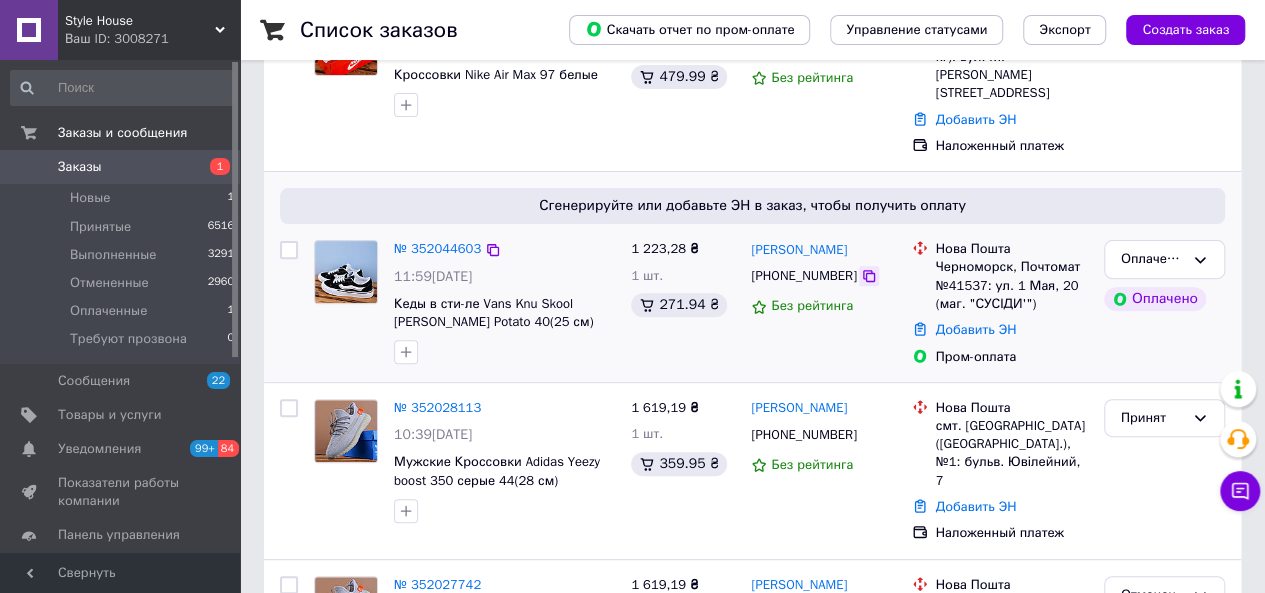 click 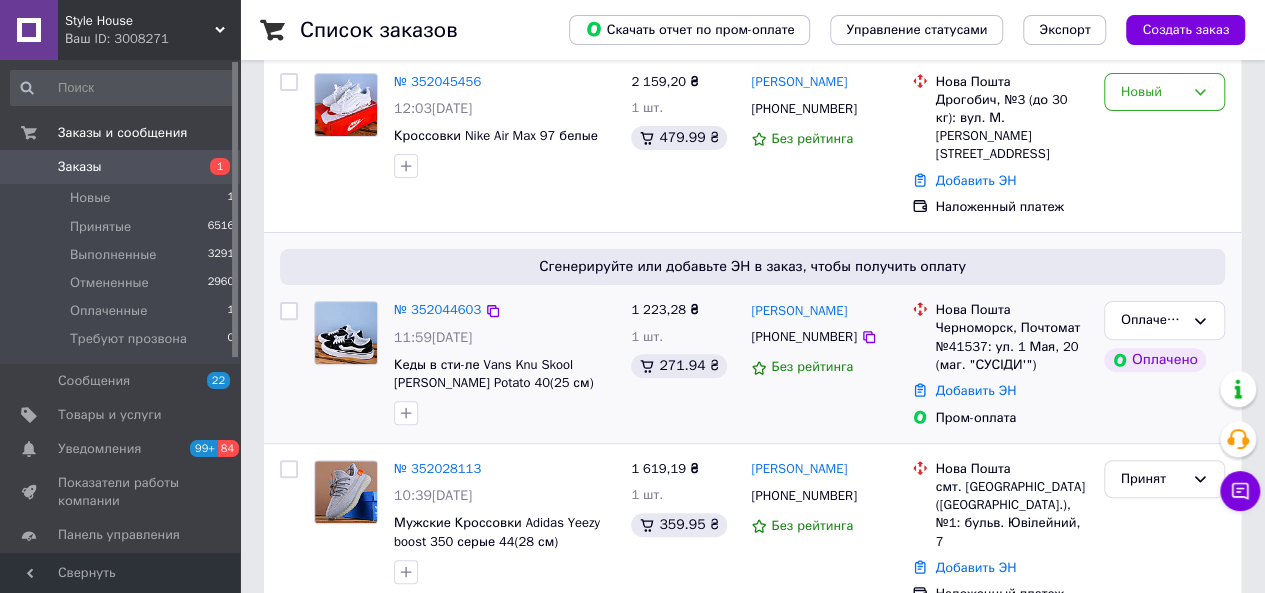 scroll, scrollTop: 158, scrollLeft: 0, axis: vertical 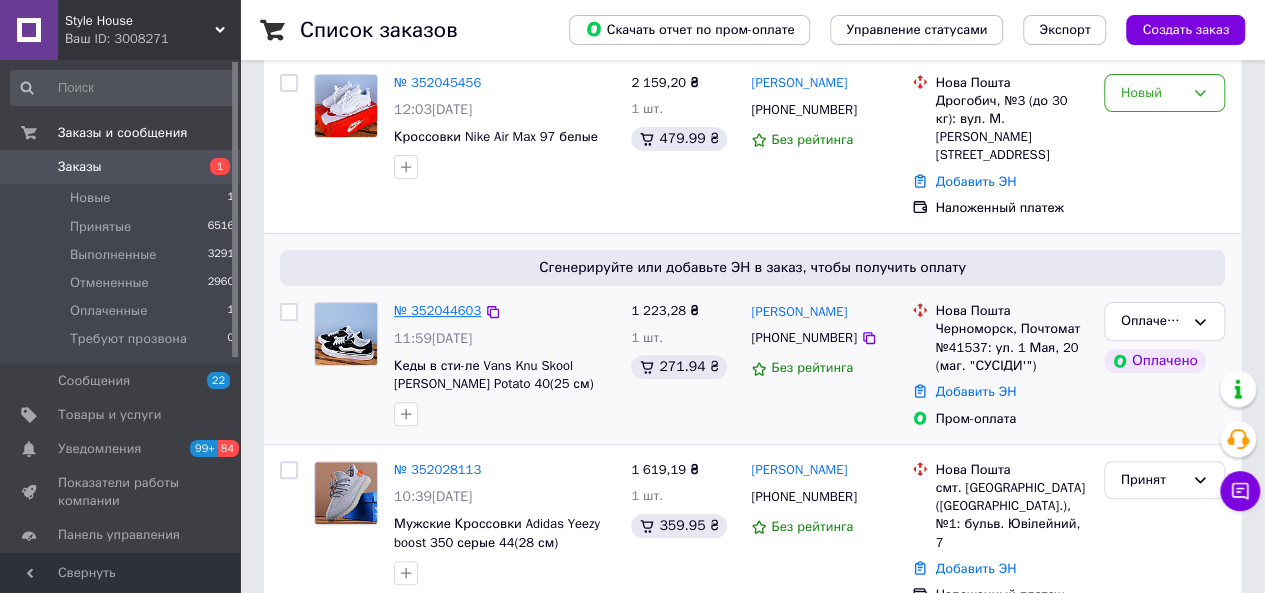 click on "№ 352044603" at bounding box center (437, 310) 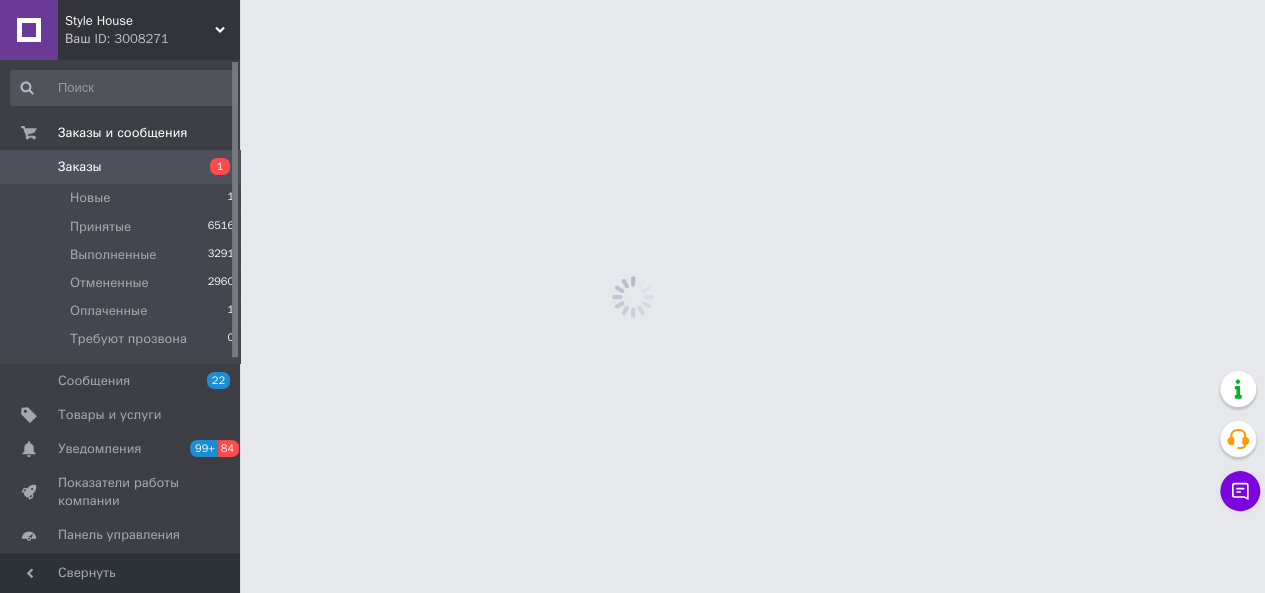 scroll, scrollTop: 0, scrollLeft: 0, axis: both 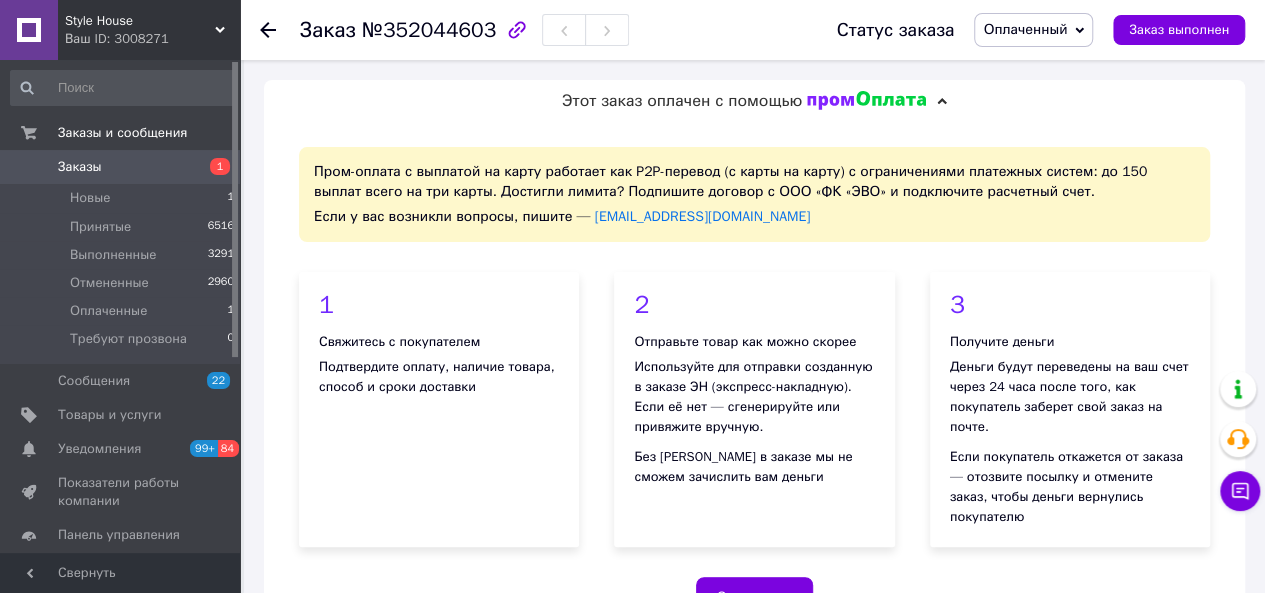 click on "Оплаченный" at bounding box center (1025, 29) 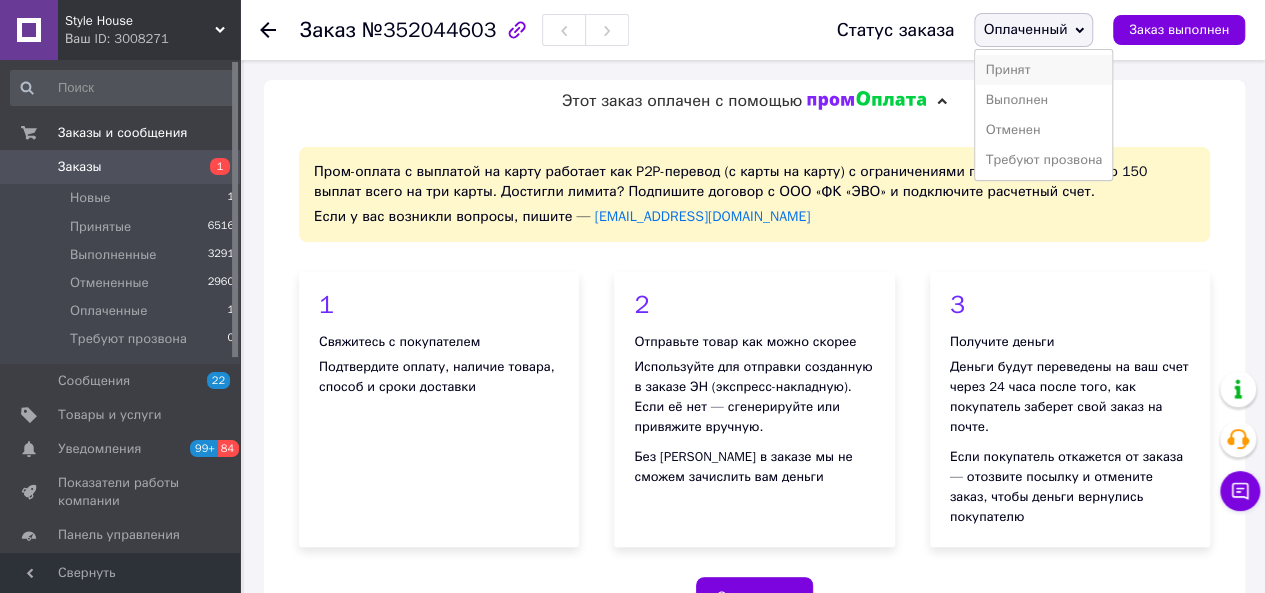 click on "Принят" at bounding box center (1043, 70) 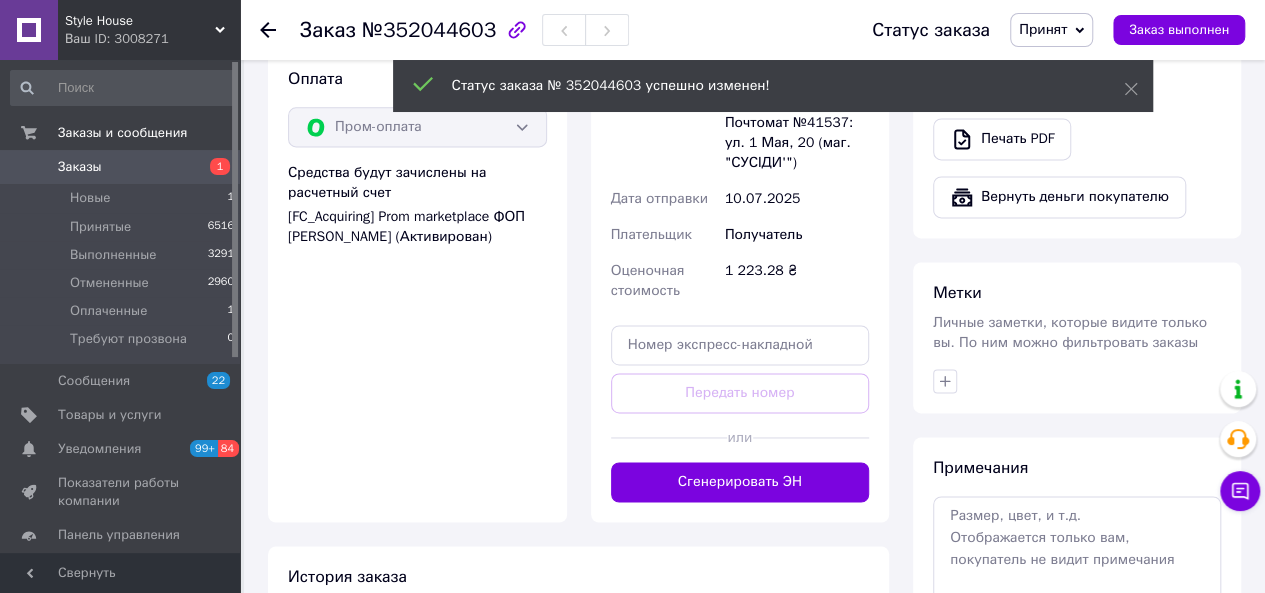scroll, scrollTop: 1313, scrollLeft: 0, axis: vertical 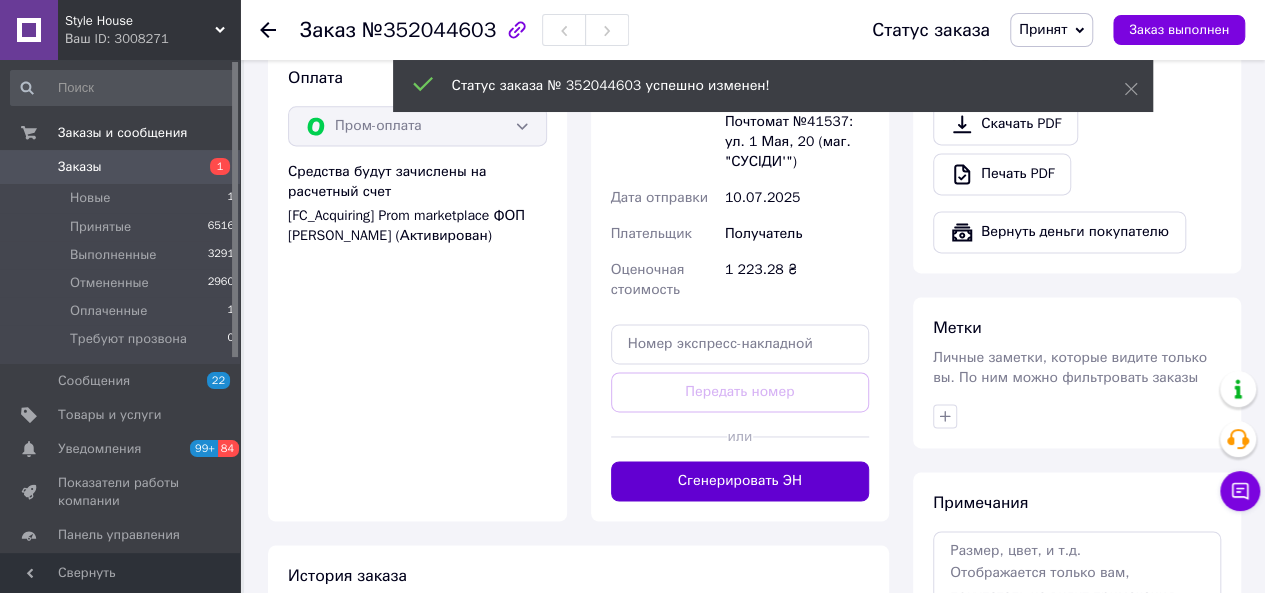 click on "Сгенерировать ЭН" at bounding box center (740, 481) 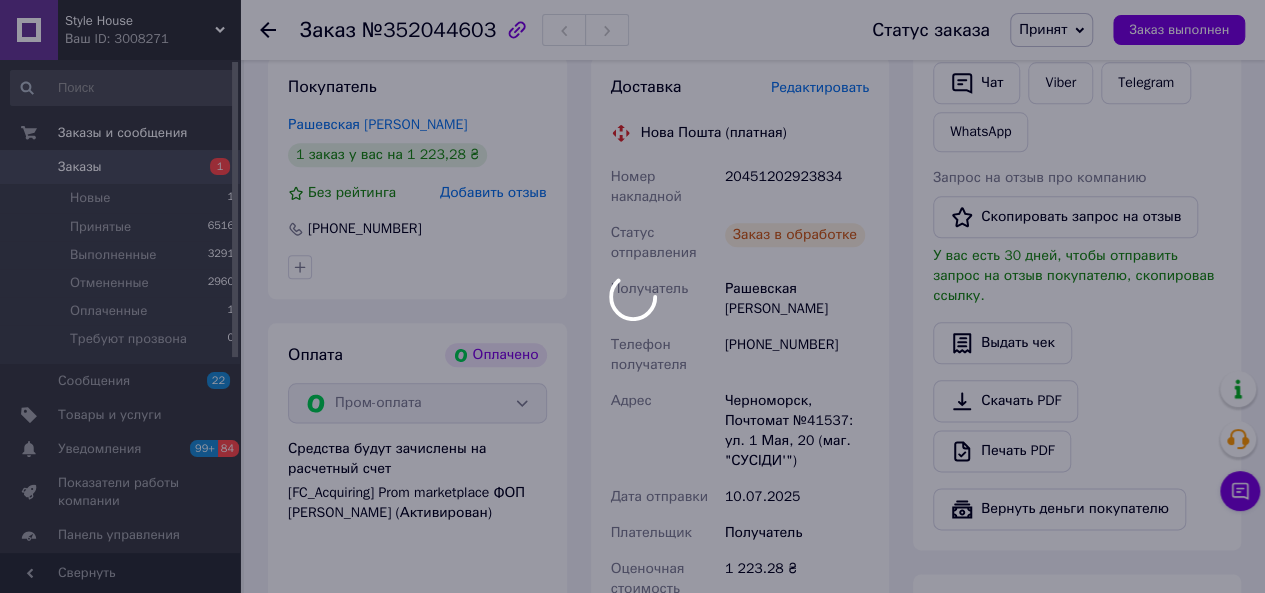 scroll, scrollTop: 1035, scrollLeft: 0, axis: vertical 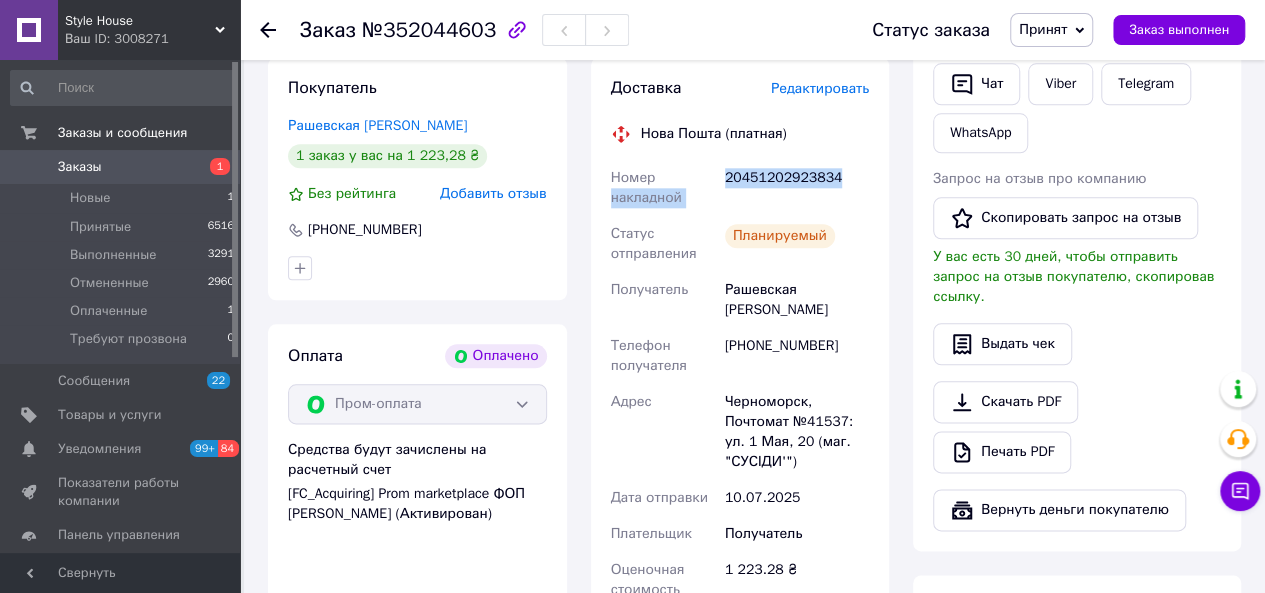 drag, startPoint x: 832, startPoint y: 155, endPoint x: 717, endPoint y: 157, distance: 115.01739 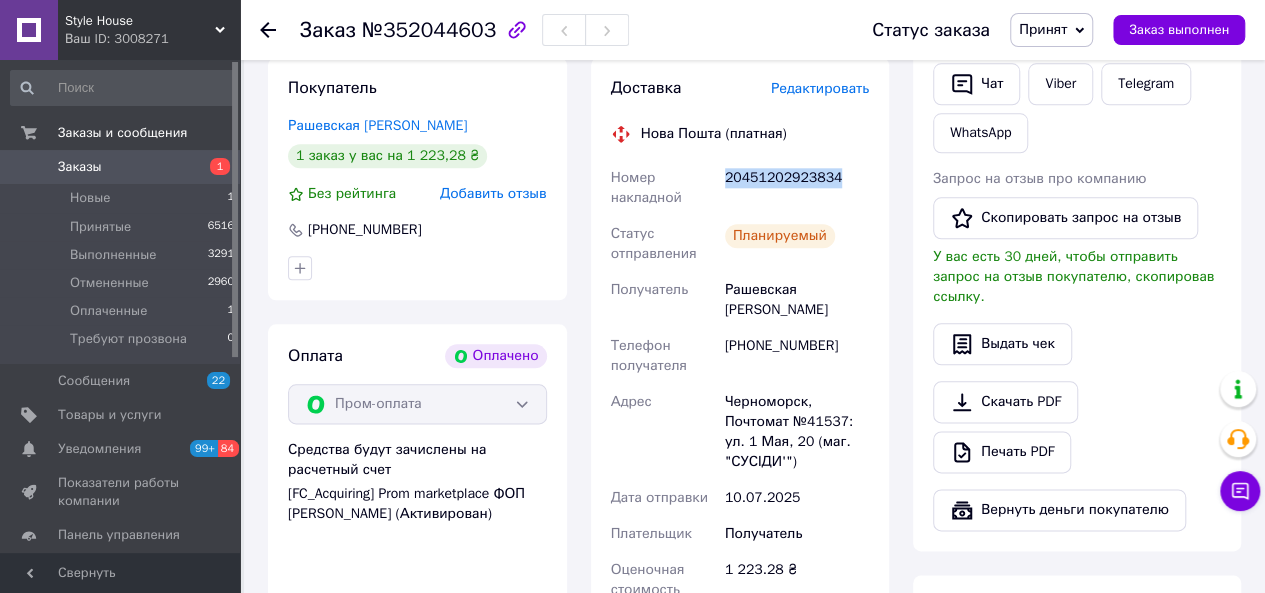 drag, startPoint x: 834, startPoint y: 155, endPoint x: 724, endPoint y: 153, distance: 110.01818 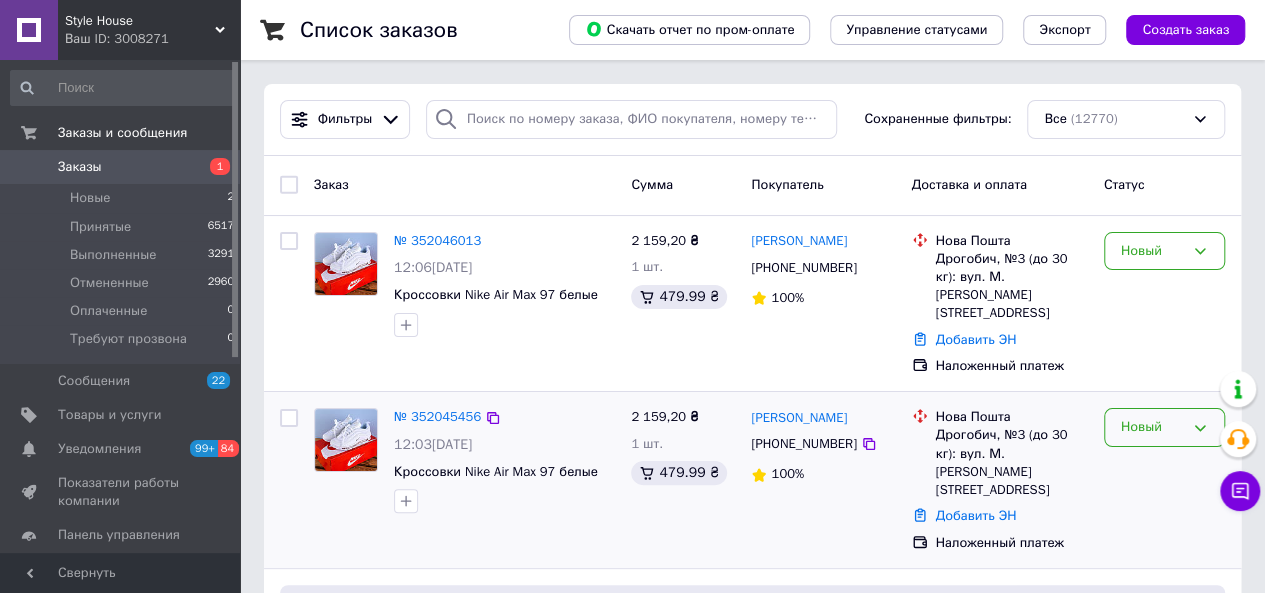 click on "Новый" at bounding box center [1164, 427] 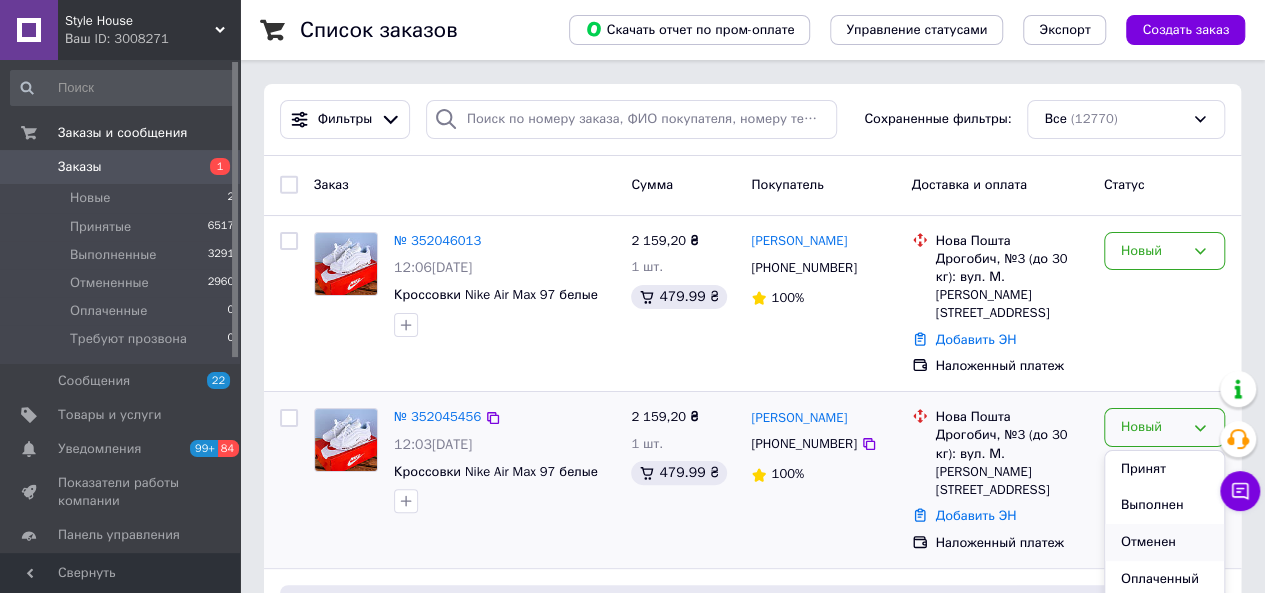 click on "Отменен" at bounding box center (1164, 542) 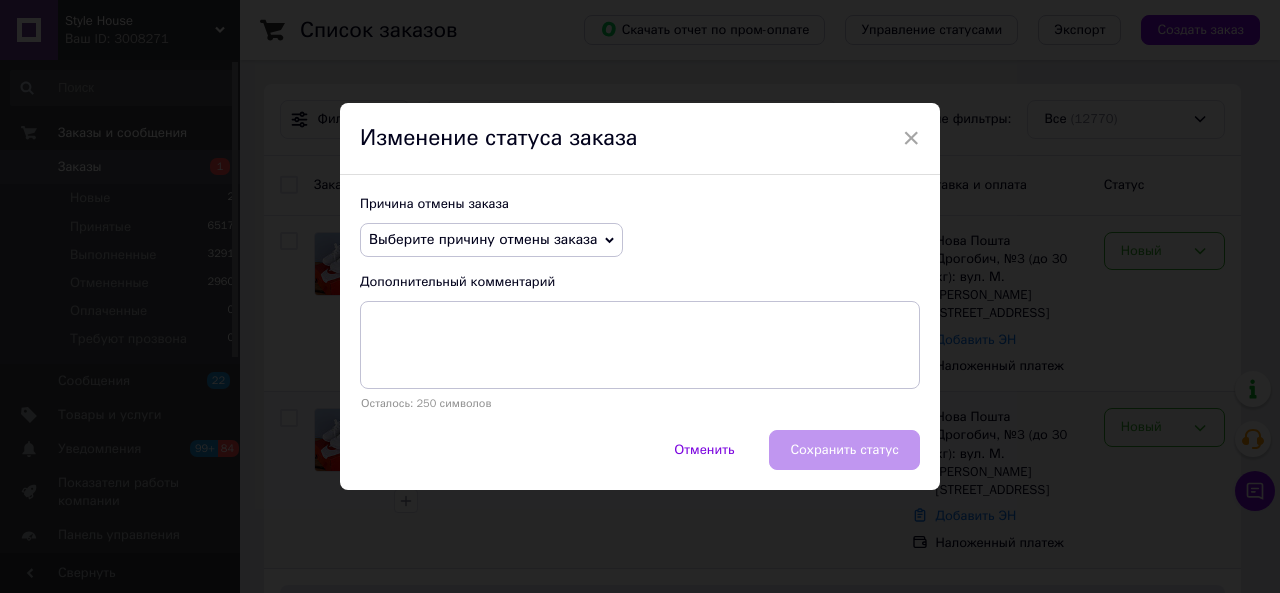 click on "Выберите причину отмены заказа" at bounding box center [483, 239] 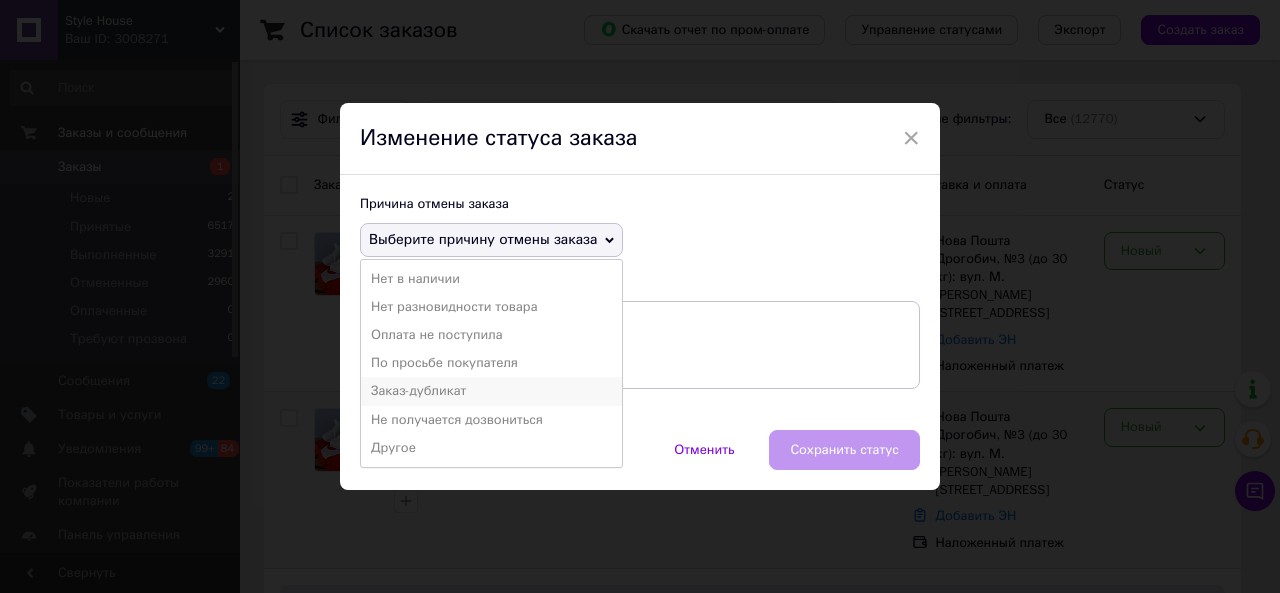 click on "Заказ-дубликат" at bounding box center [491, 391] 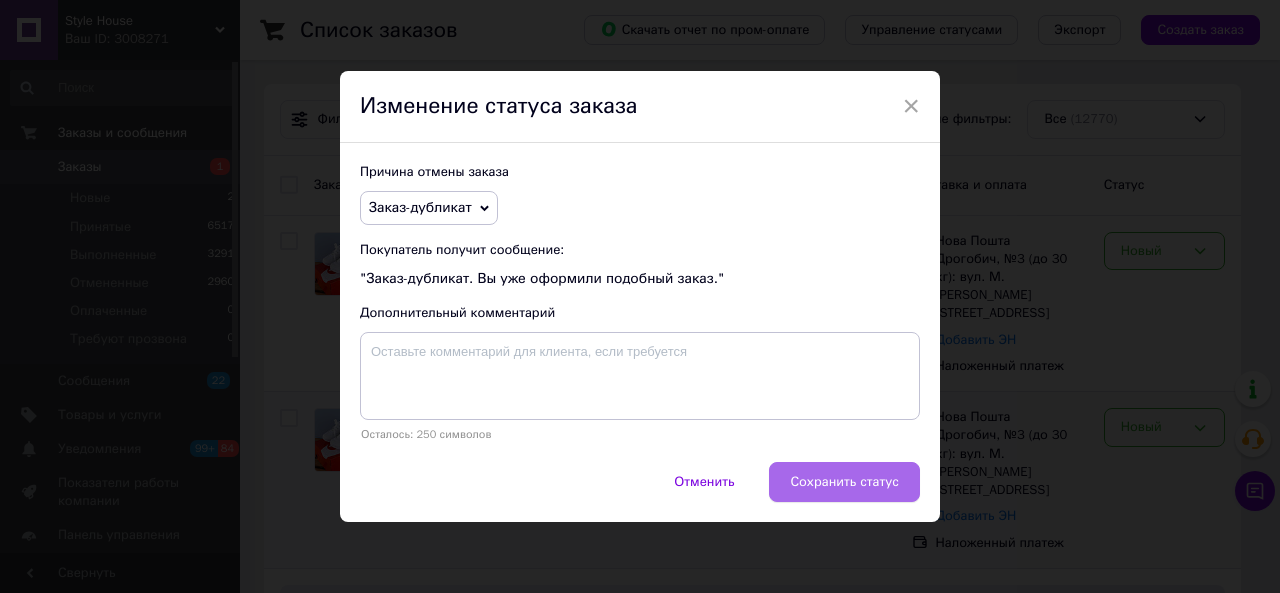 click on "Сохранить статус" at bounding box center (844, 482) 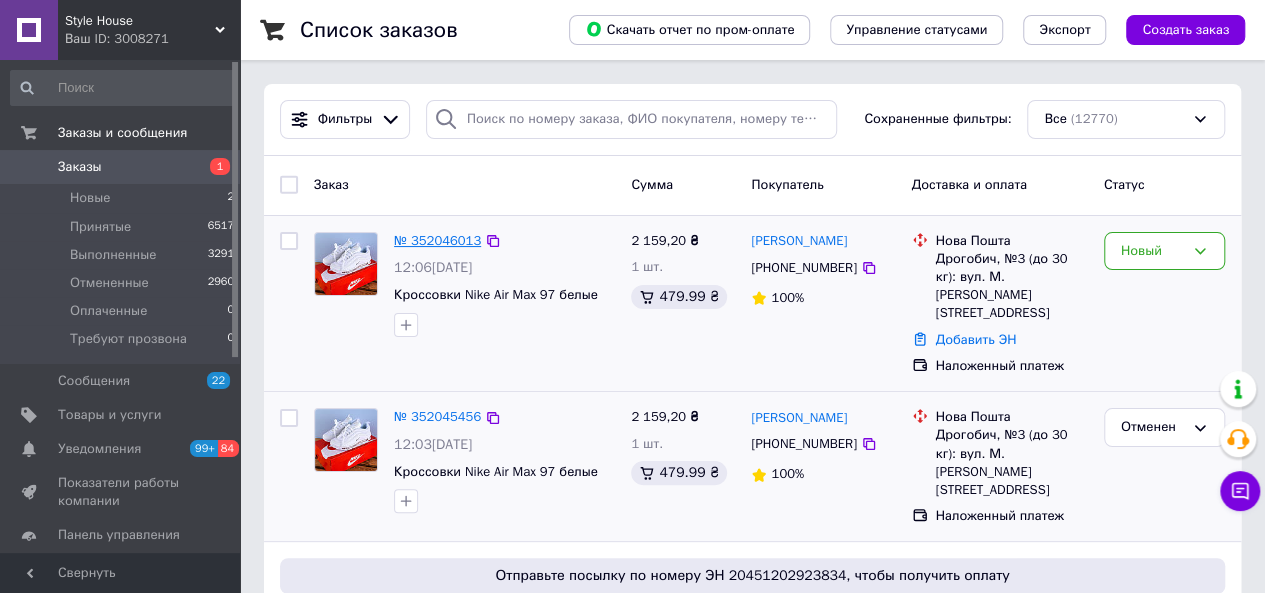 click on "№ 352046013" at bounding box center (437, 240) 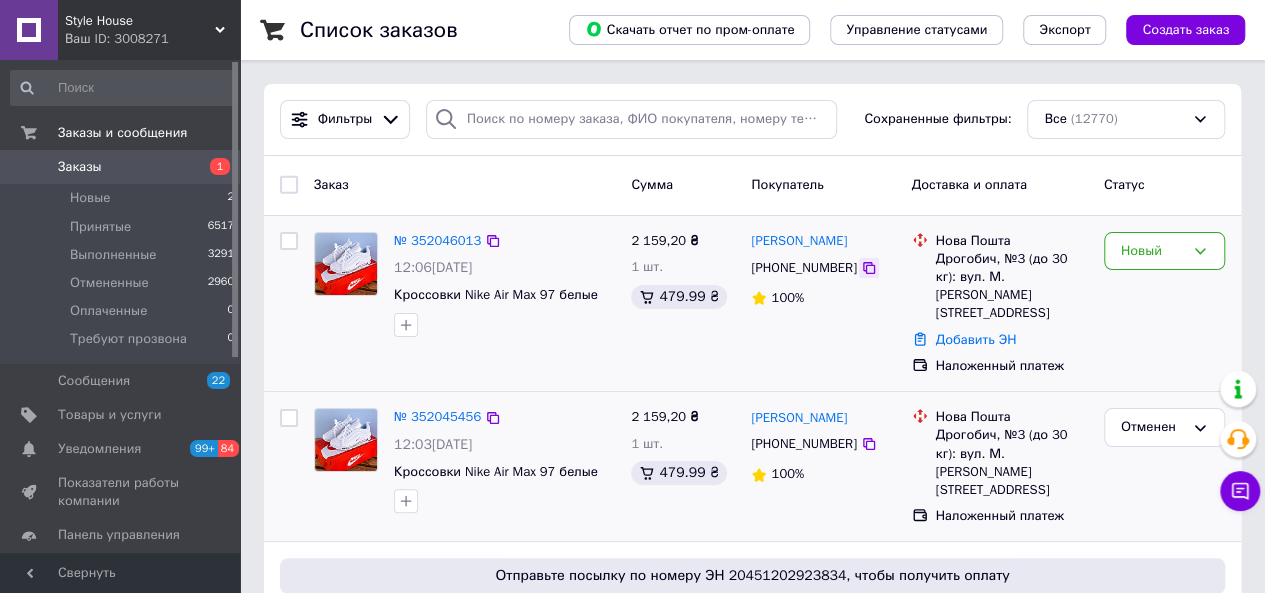 click 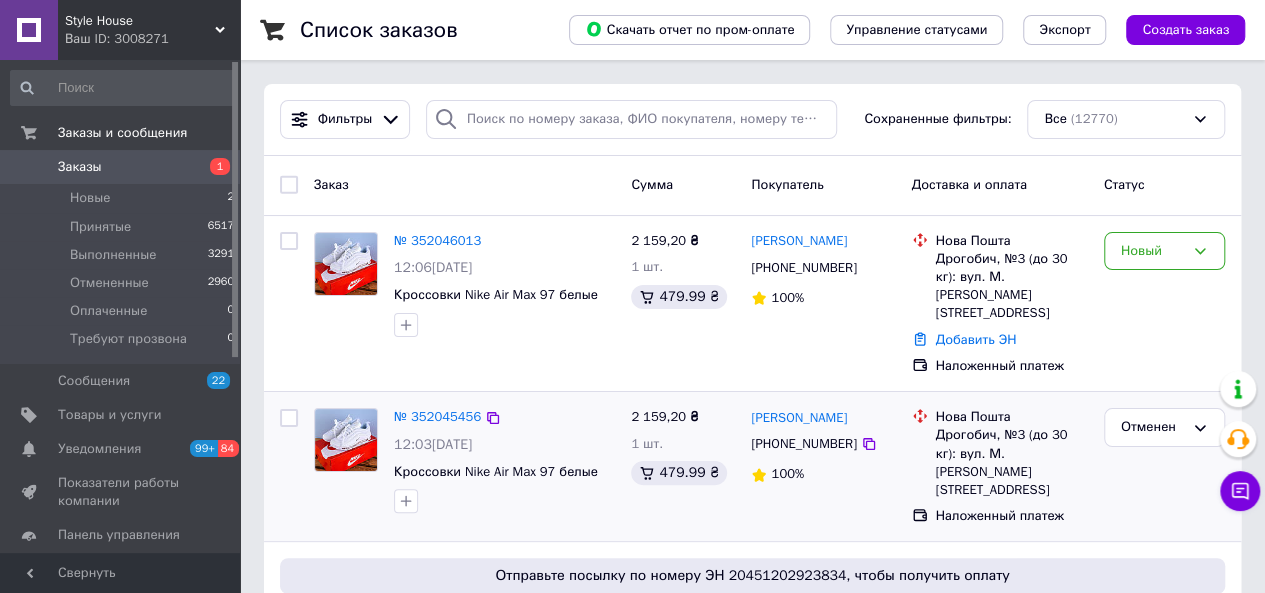 click on "Заказы" at bounding box center (121, 167) 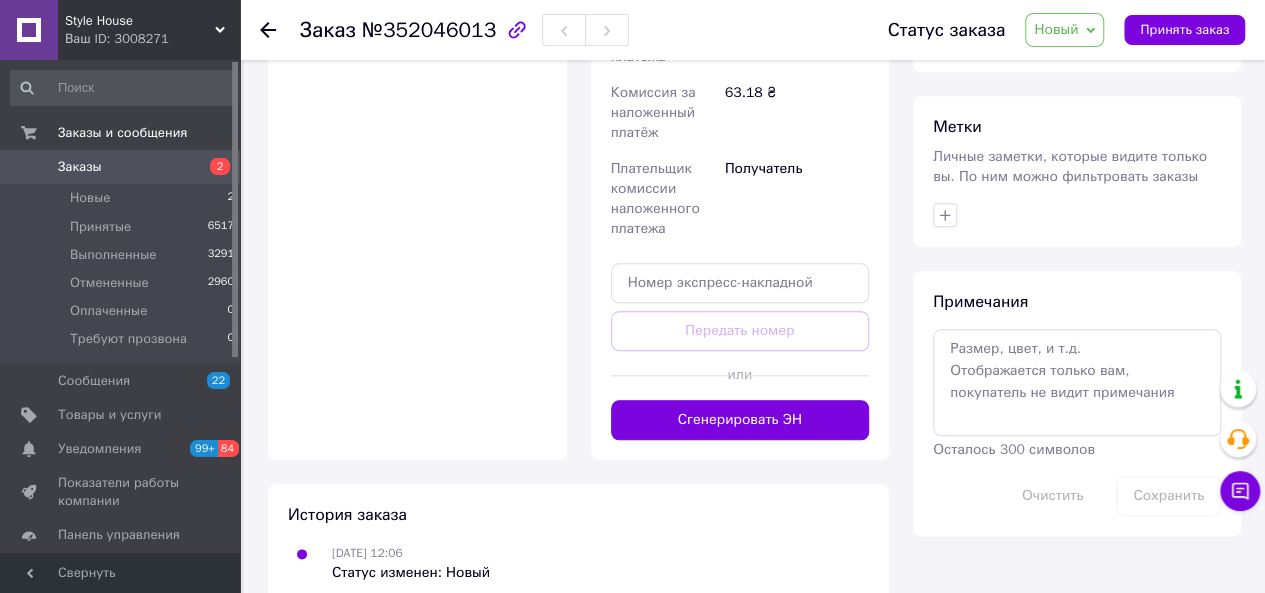 scroll, scrollTop: 908, scrollLeft: 0, axis: vertical 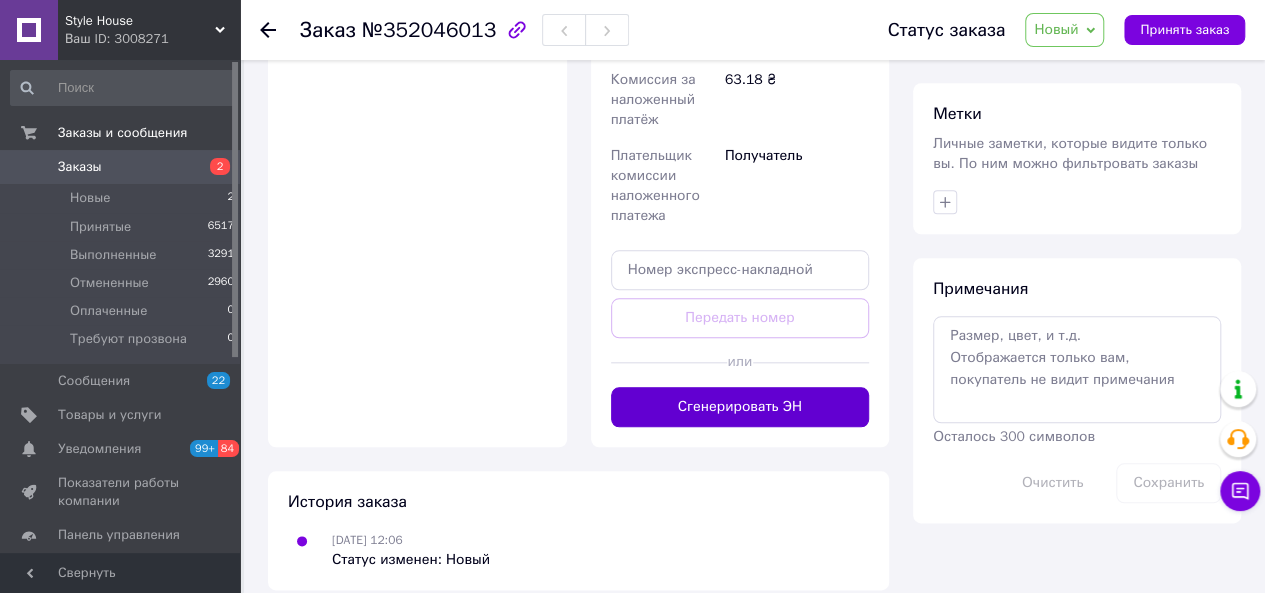 click on "Сгенерировать ЭН" at bounding box center (740, 407) 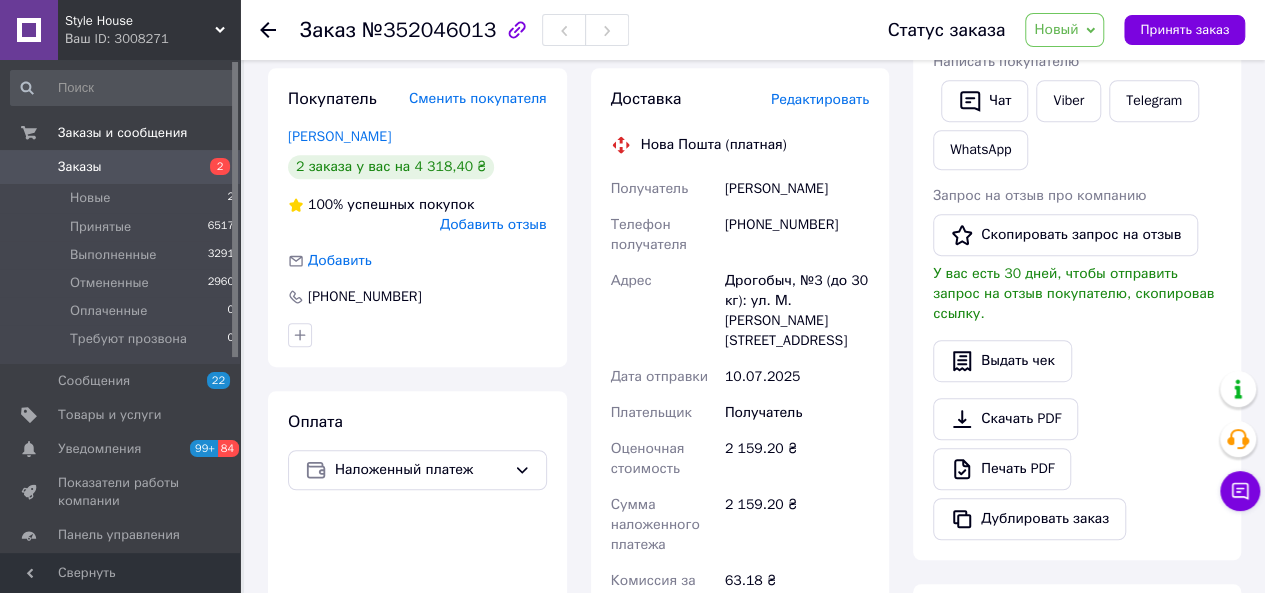 scroll, scrollTop: 406, scrollLeft: 0, axis: vertical 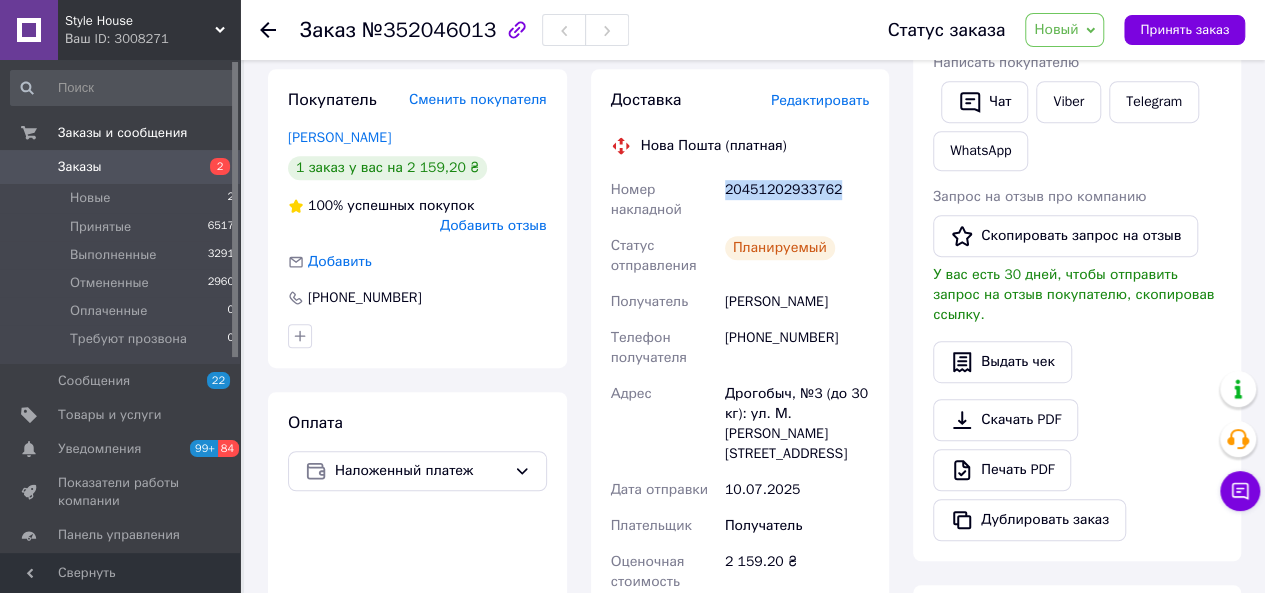 drag, startPoint x: 832, startPoint y: 190, endPoint x: 724, endPoint y: 190, distance: 108 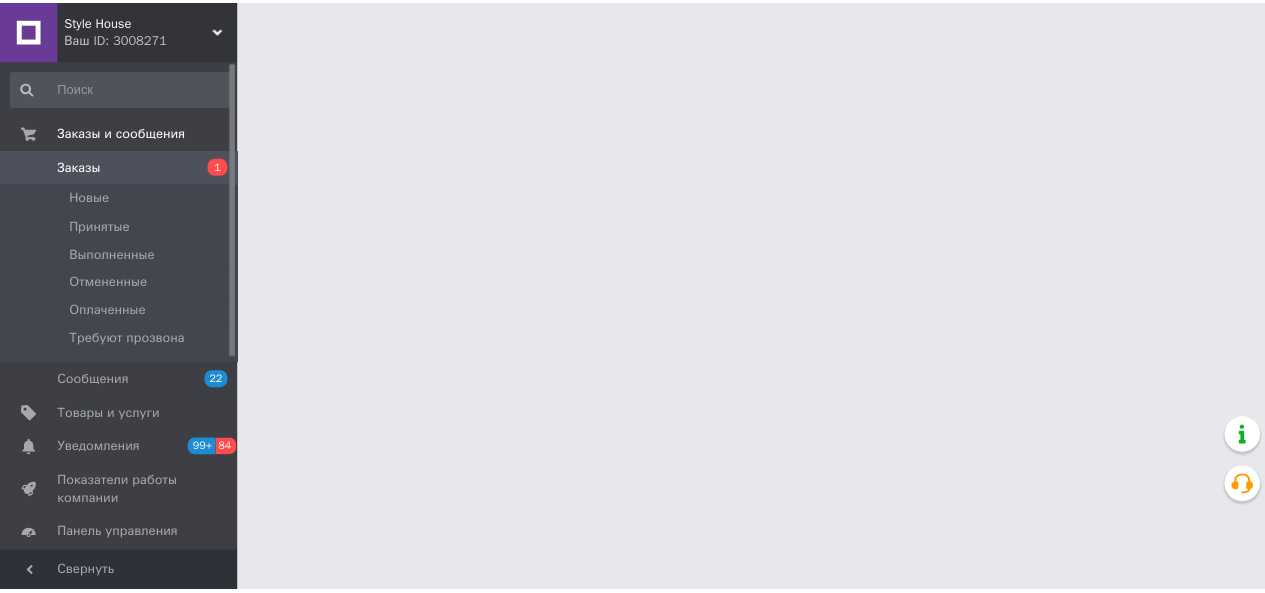 scroll, scrollTop: 0, scrollLeft: 0, axis: both 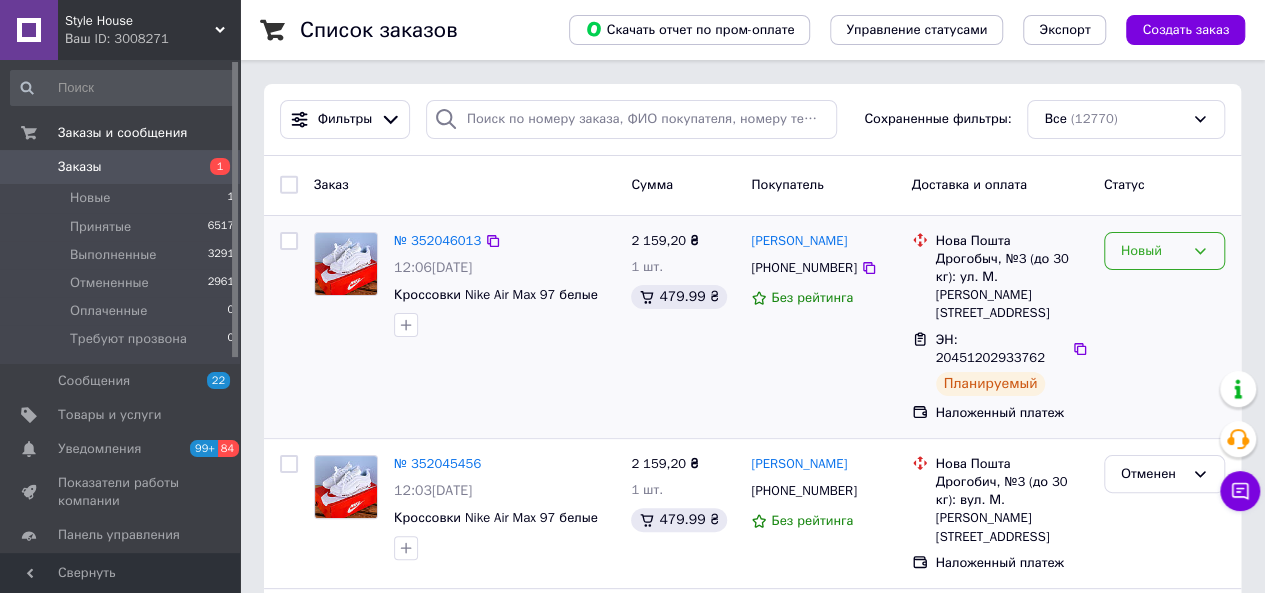 click on "Новый" at bounding box center (1152, 251) 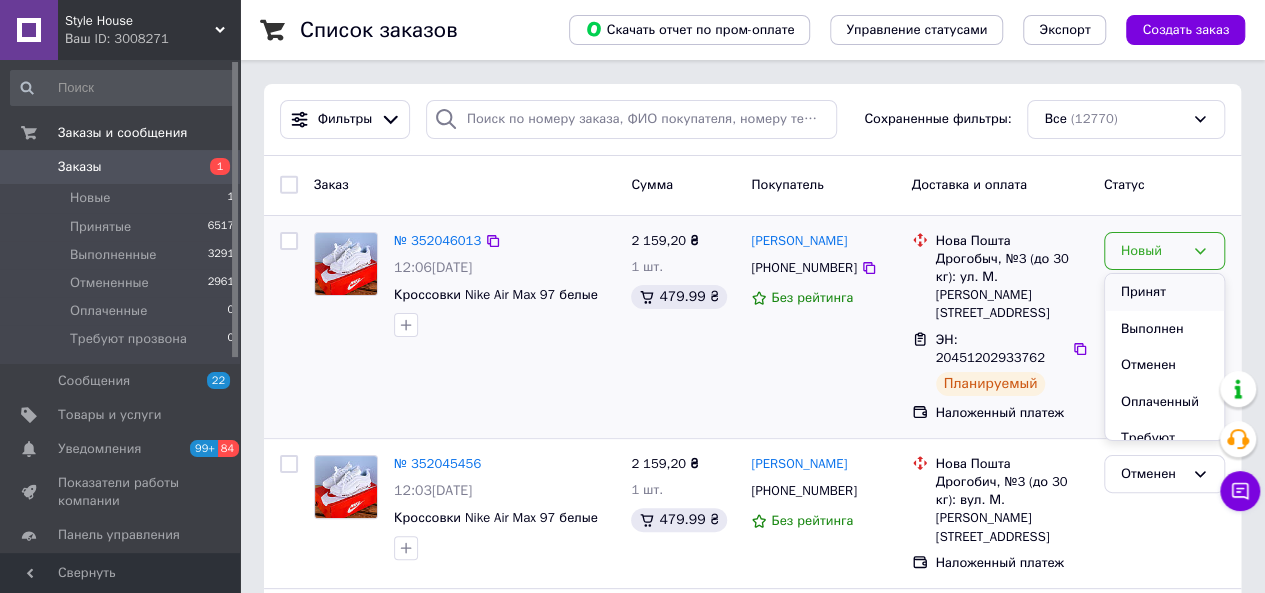click on "Принят" at bounding box center [1164, 292] 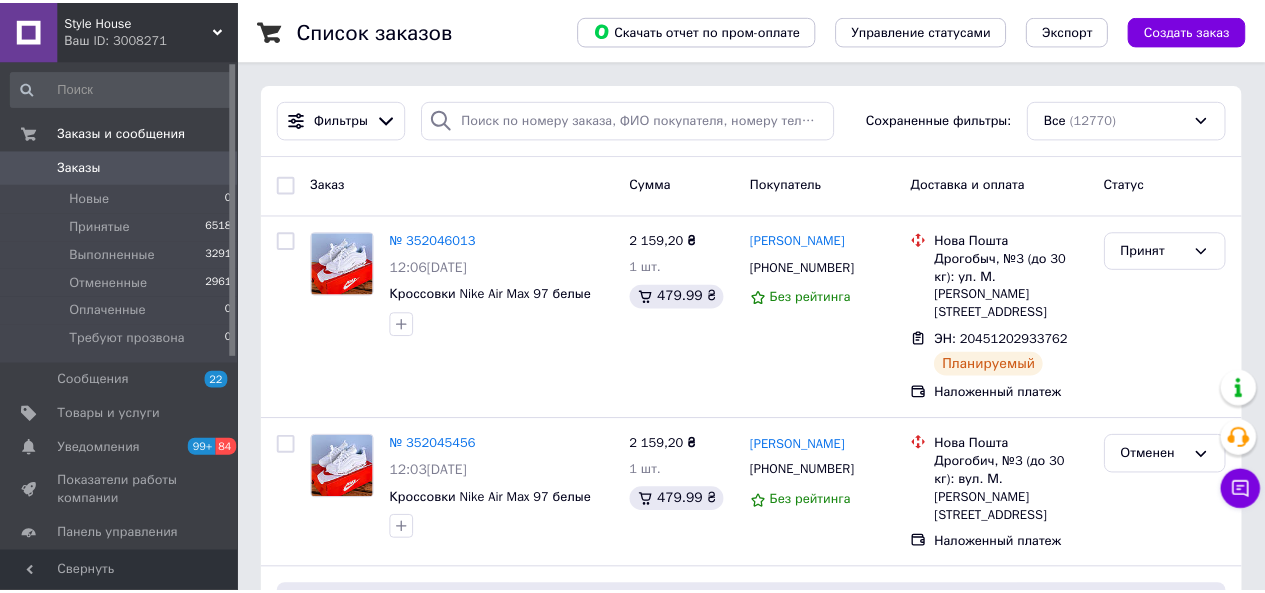 scroll, scrollTop: 0, scrollLeft: 0, axis: both 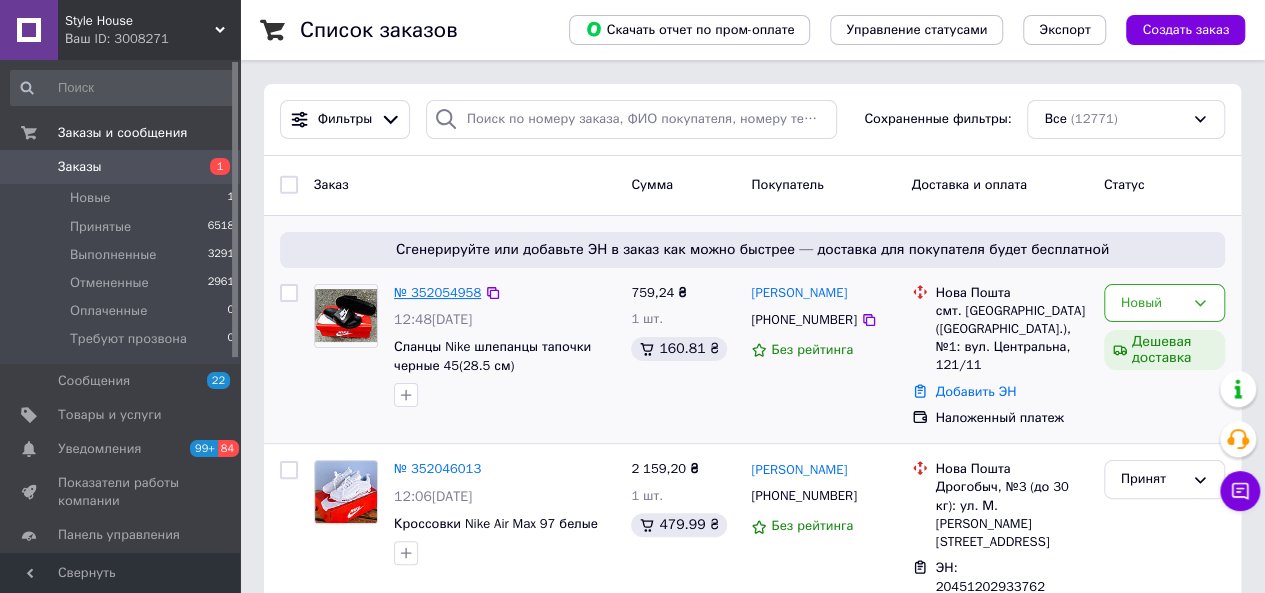 click on "№ 352054958" at bounding box center (437, 292) 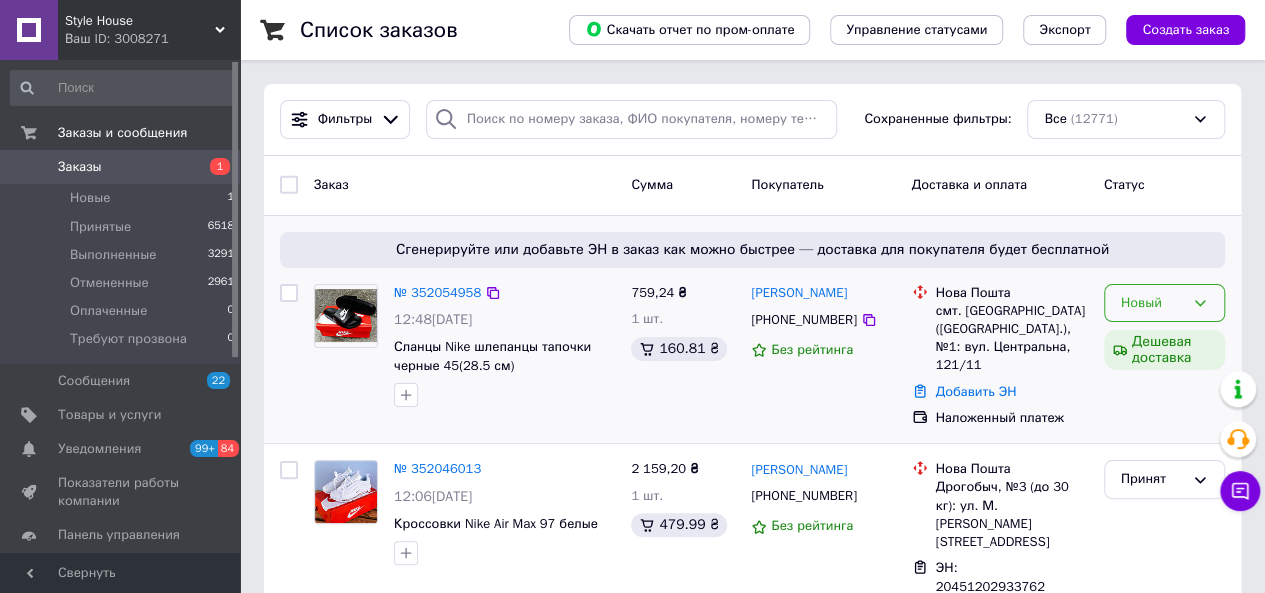 click on "Новый" at bounding box center [1152, 303] 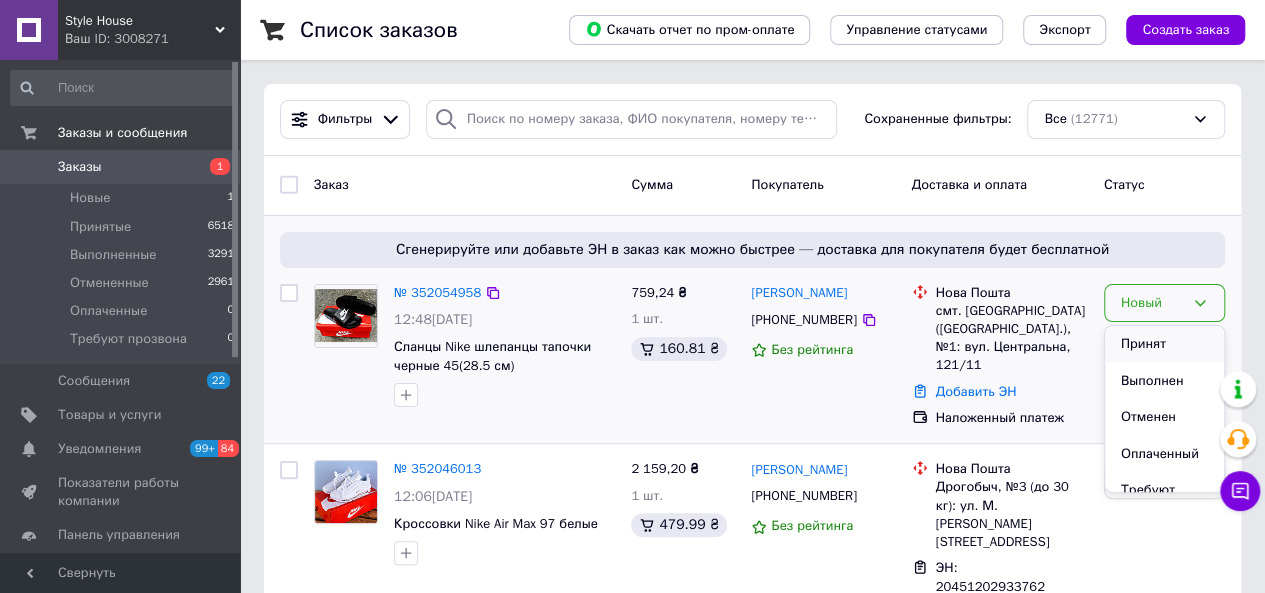 click on "Принят" at bounding box center [1164, 344] 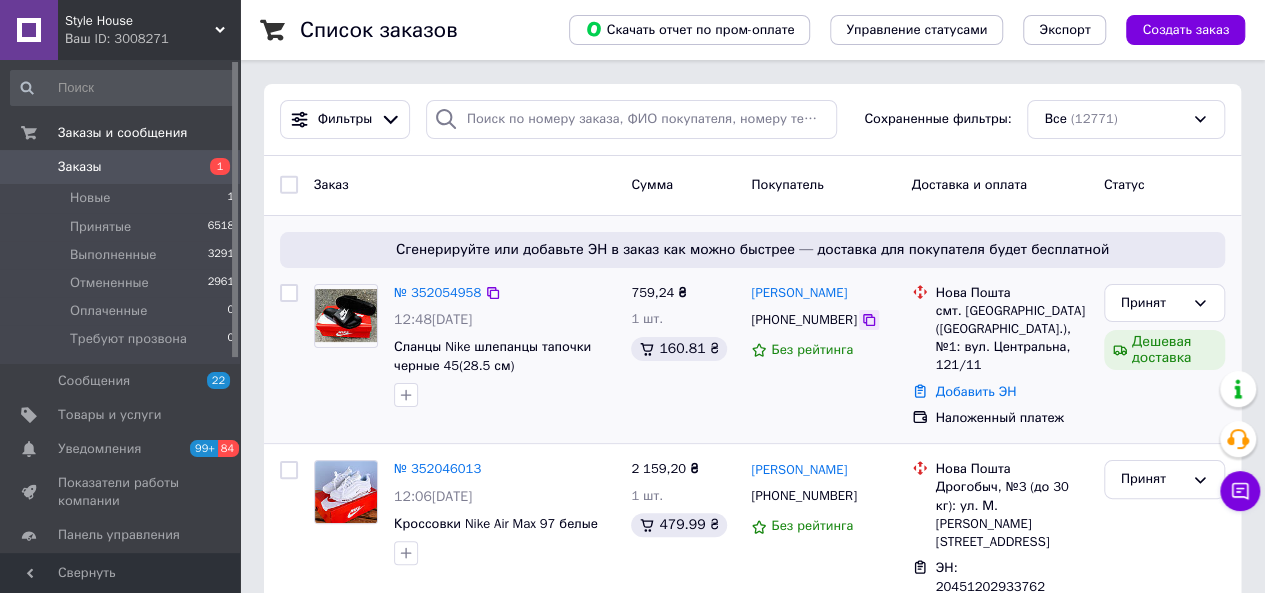 click 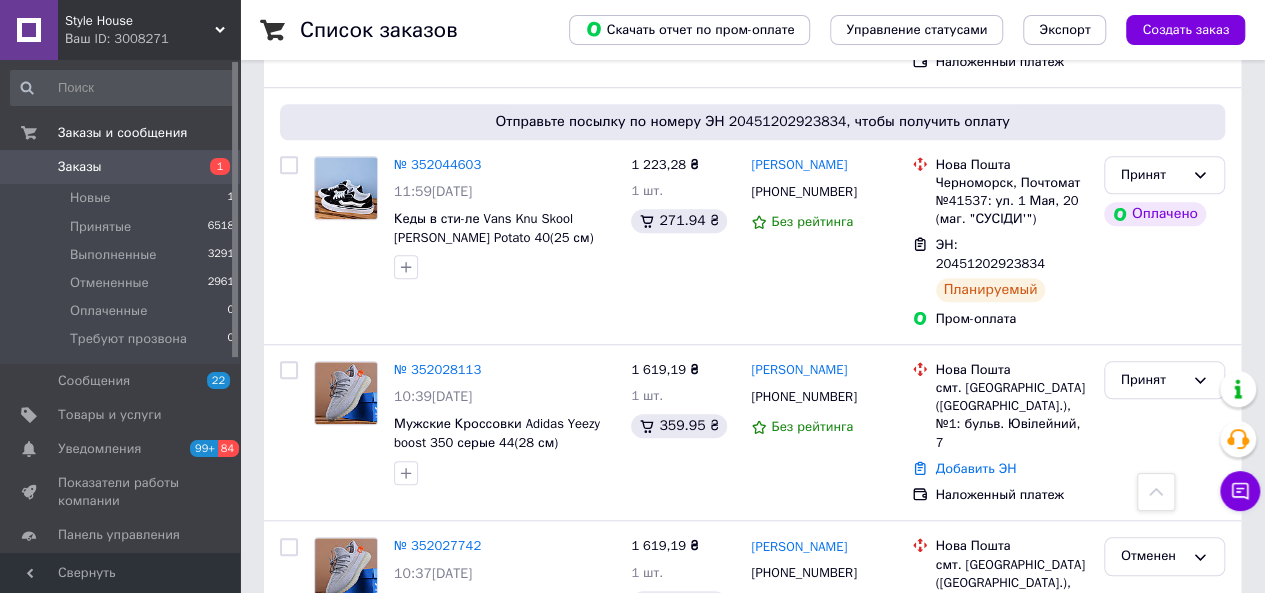 scroll, scrollTop: 731, scrollLeft: 0, axis: vertical 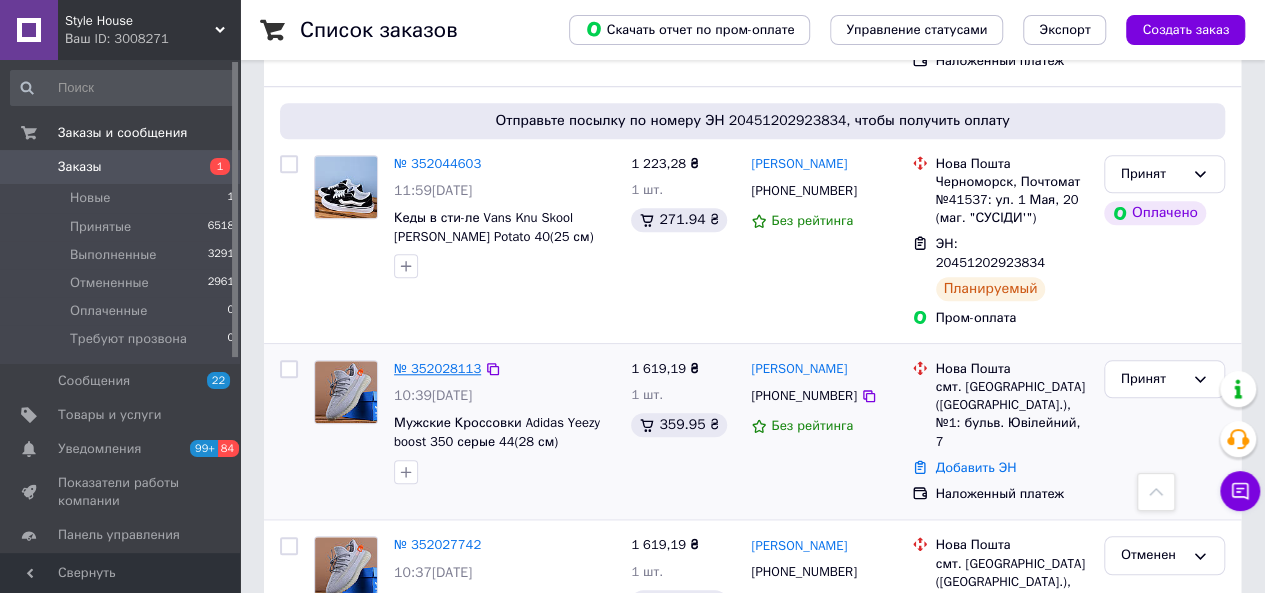 click on "№ 352028113" at bounding box center (437, 368) 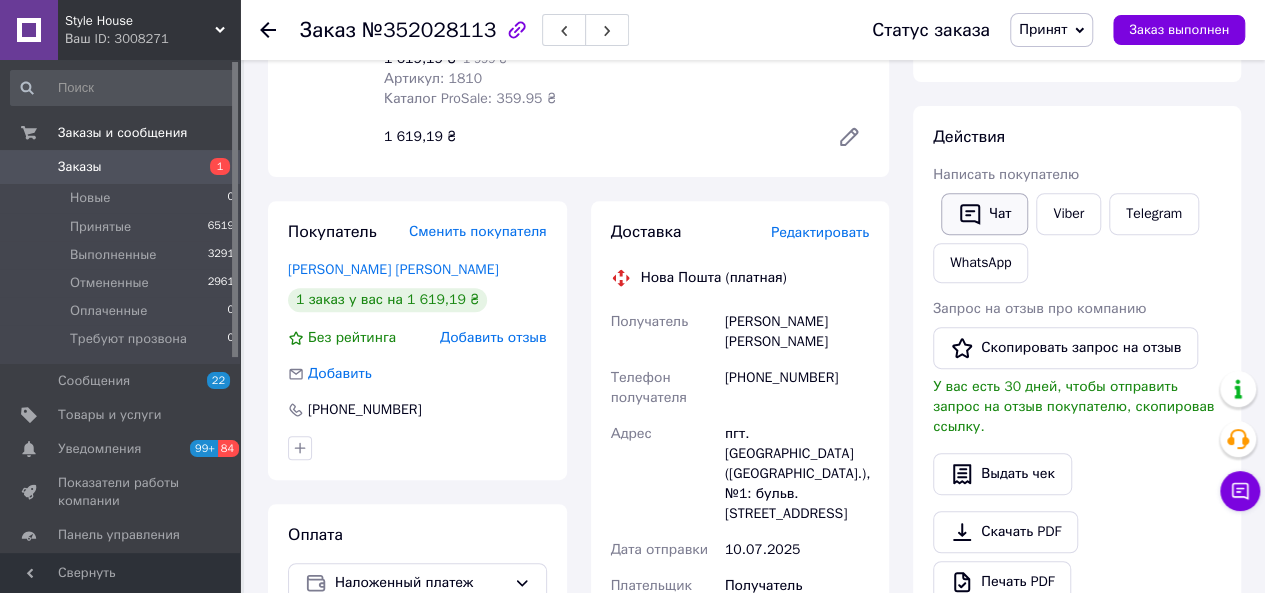 scroll, scrollTop: 293, scrollLeft: 0, axis: vertical 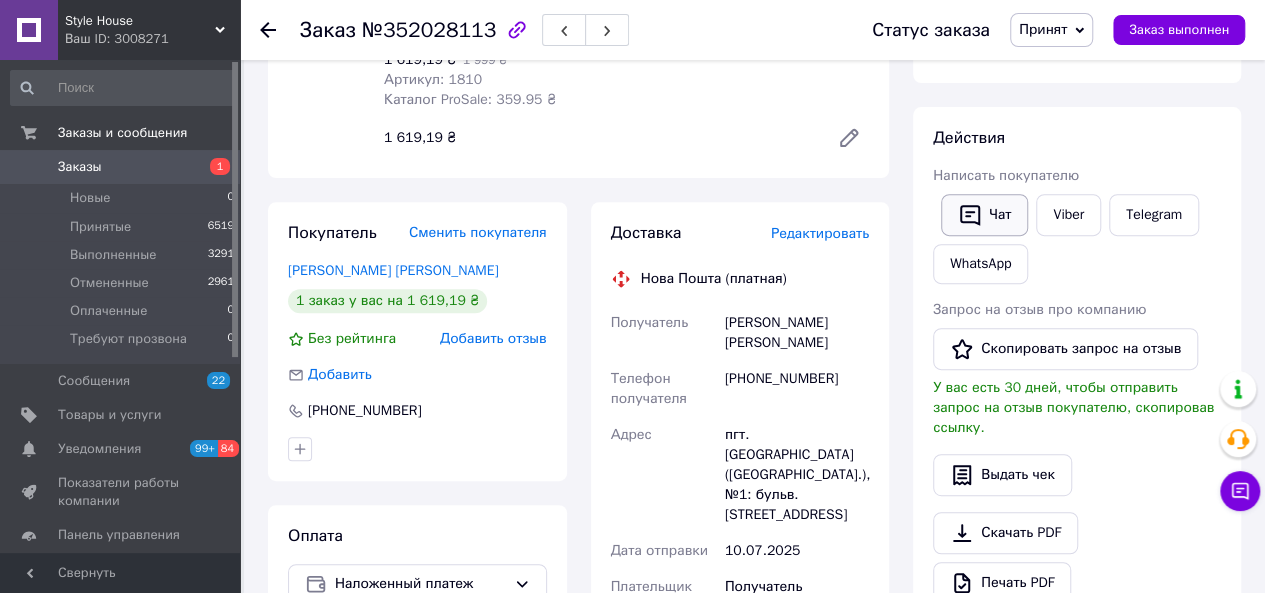 click 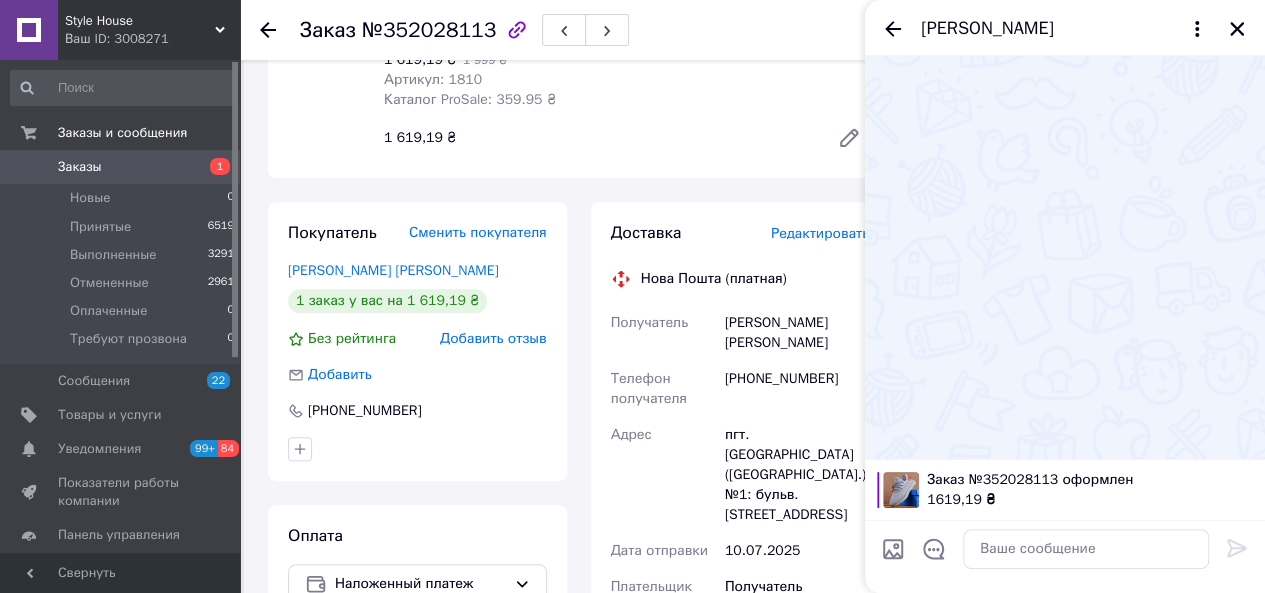 click at bounding box center (1086, 549) 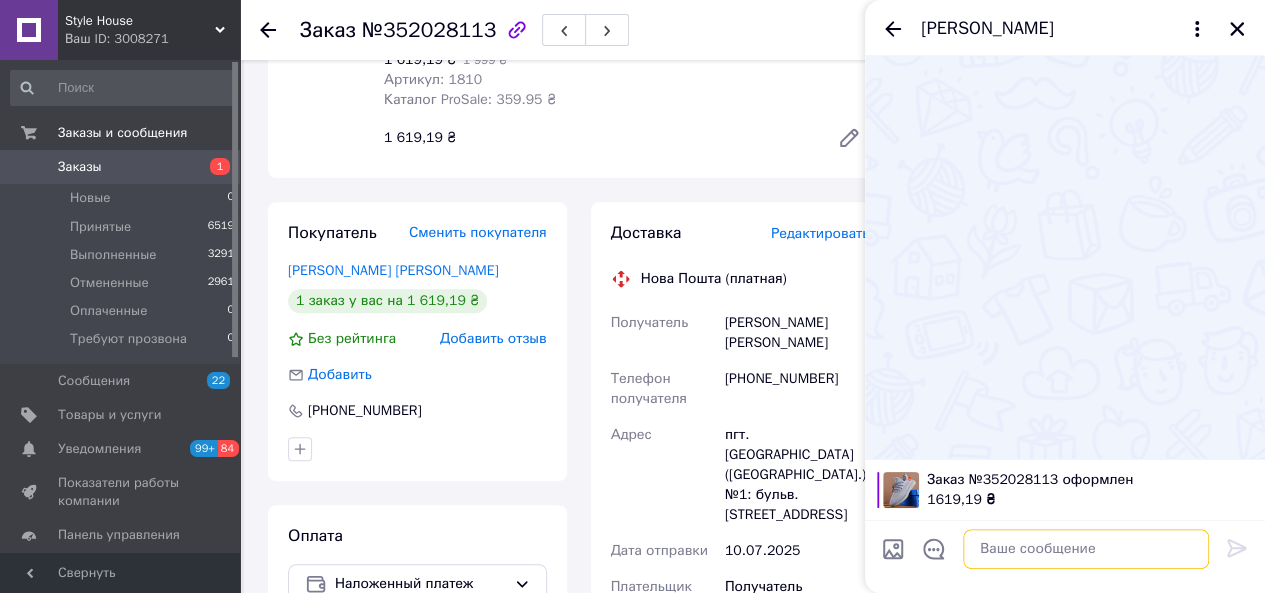 click at bounding box center [1086, 549] 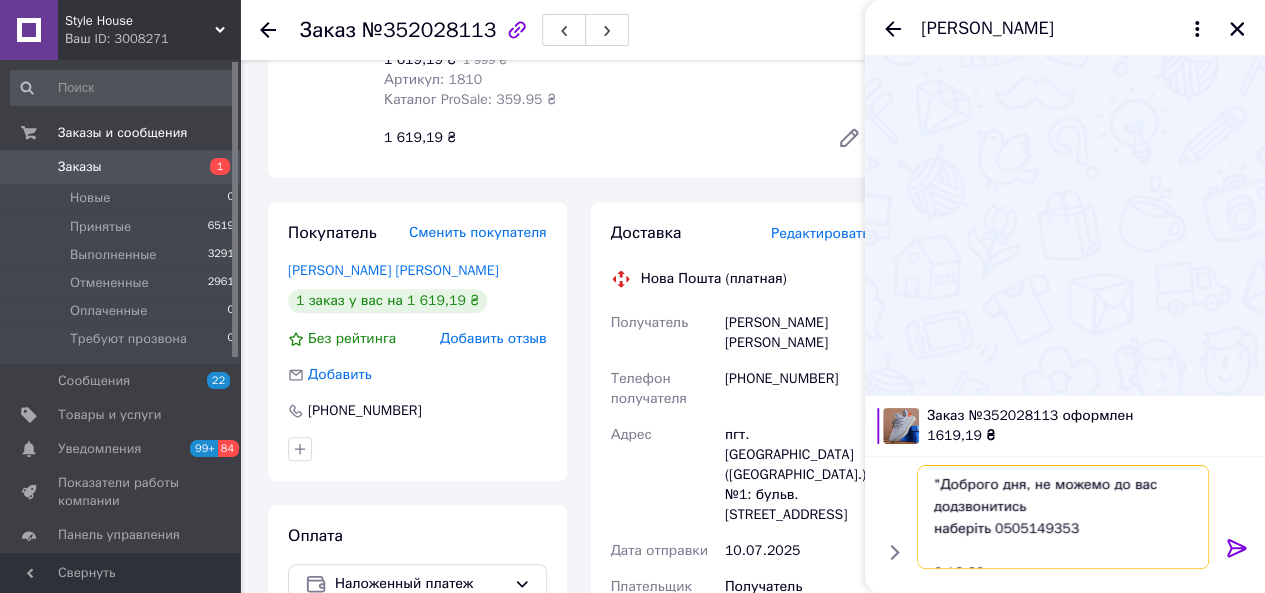 scroll, scrollTop: 36, scrollLeft: 0, axis: vertical 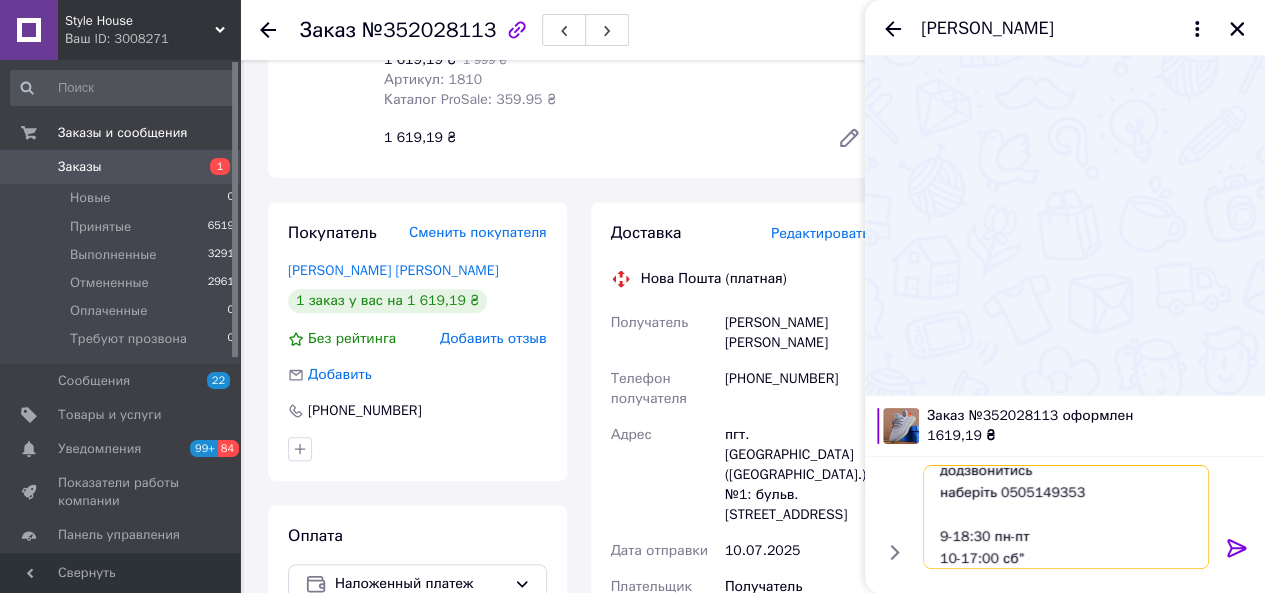 type 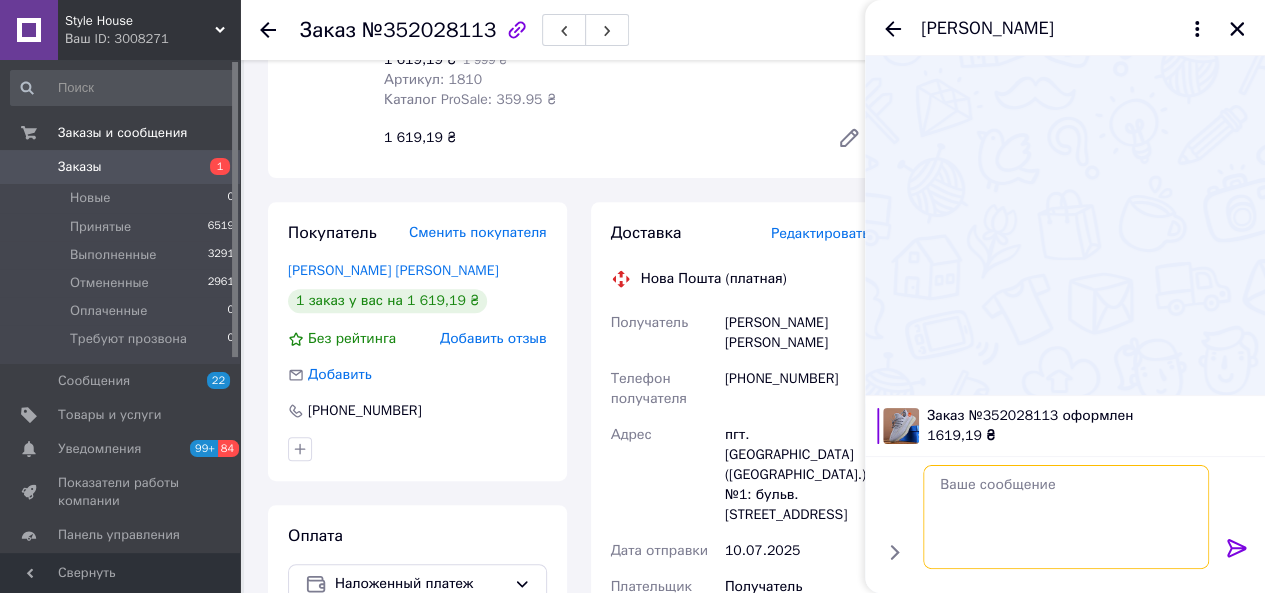 scroll, scrollTop: 0, scrollLeft: 0, axis: both 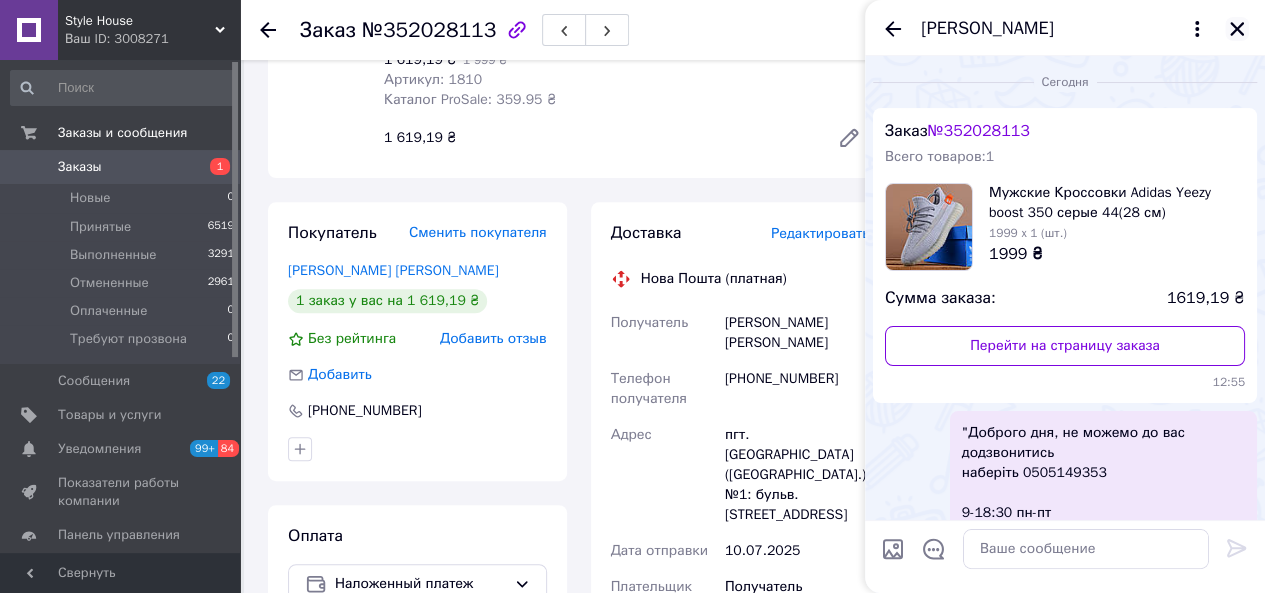 click 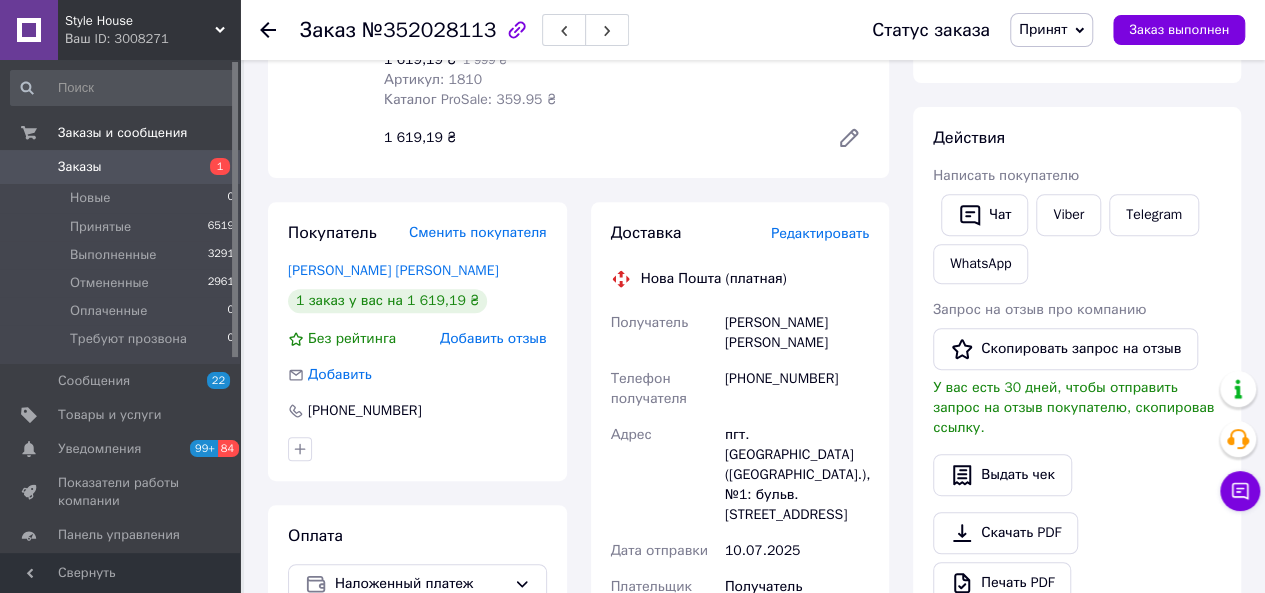 click on "Заказы" at bounding box center [80, 167] 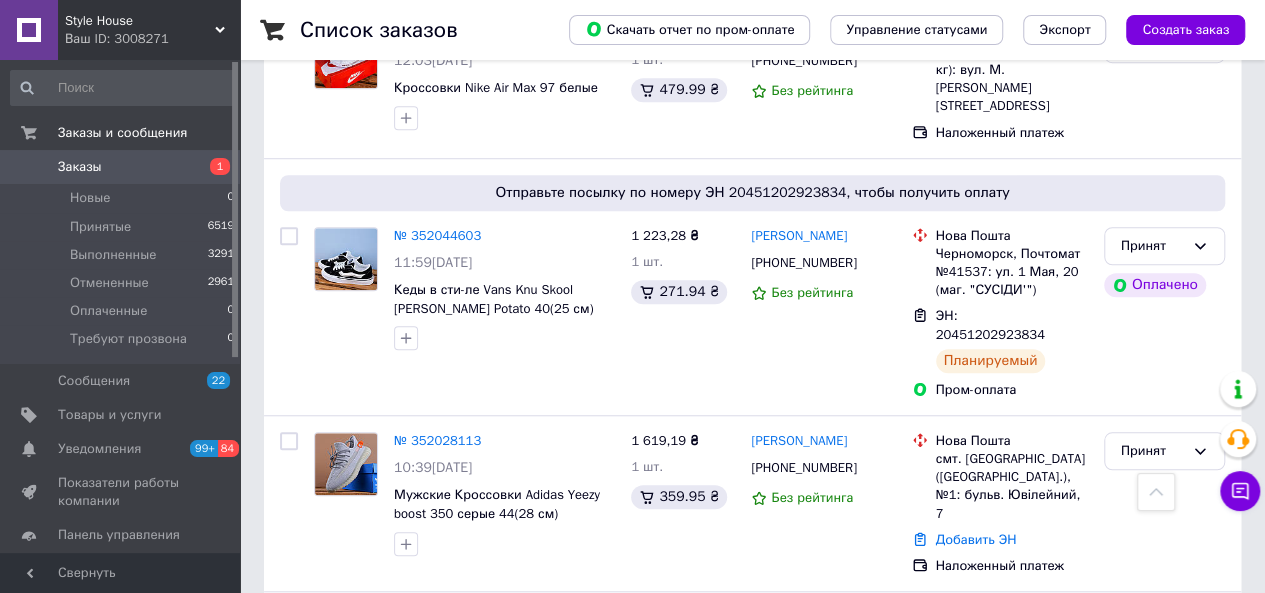 scroll, scrollTop: 662, scrollLeft: 0, axis: vertical 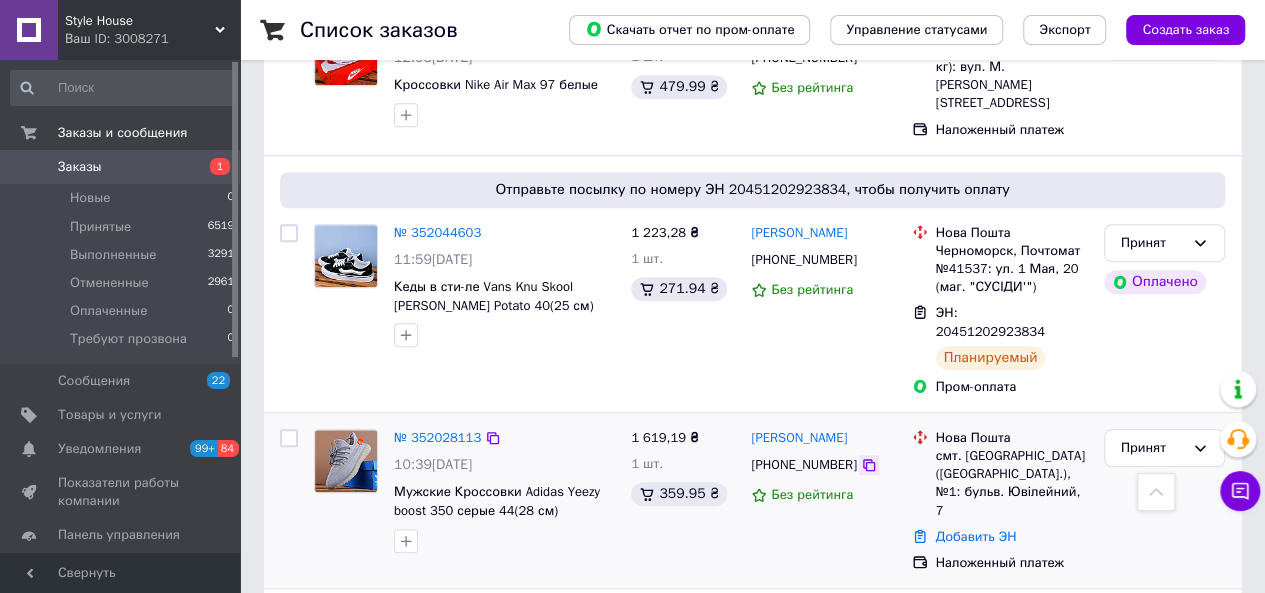 click 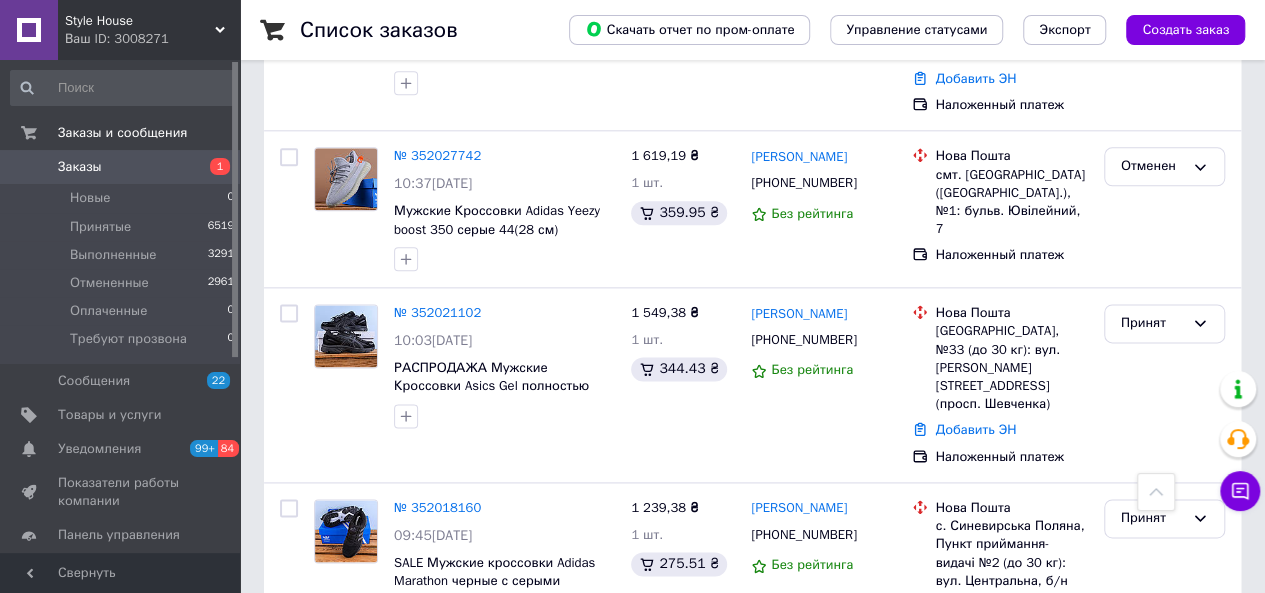 scroll, scrollTop: 1121, scrollLeft: 0, axis: vertical 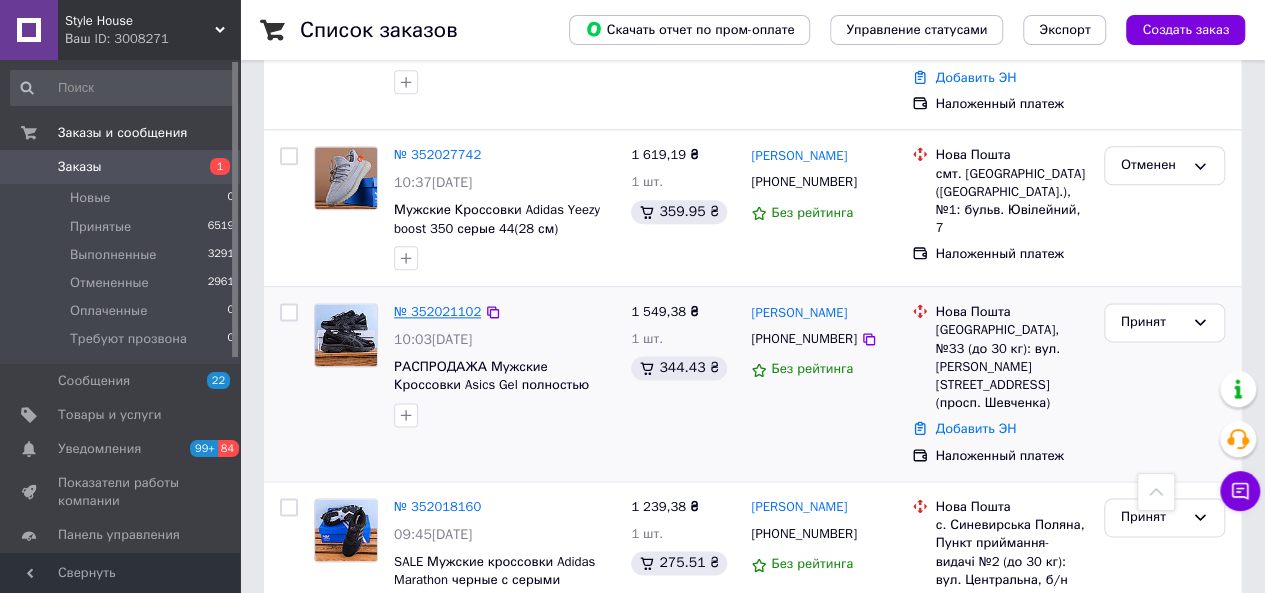 click on "№ 352021102" at bounding box center [437, 311] 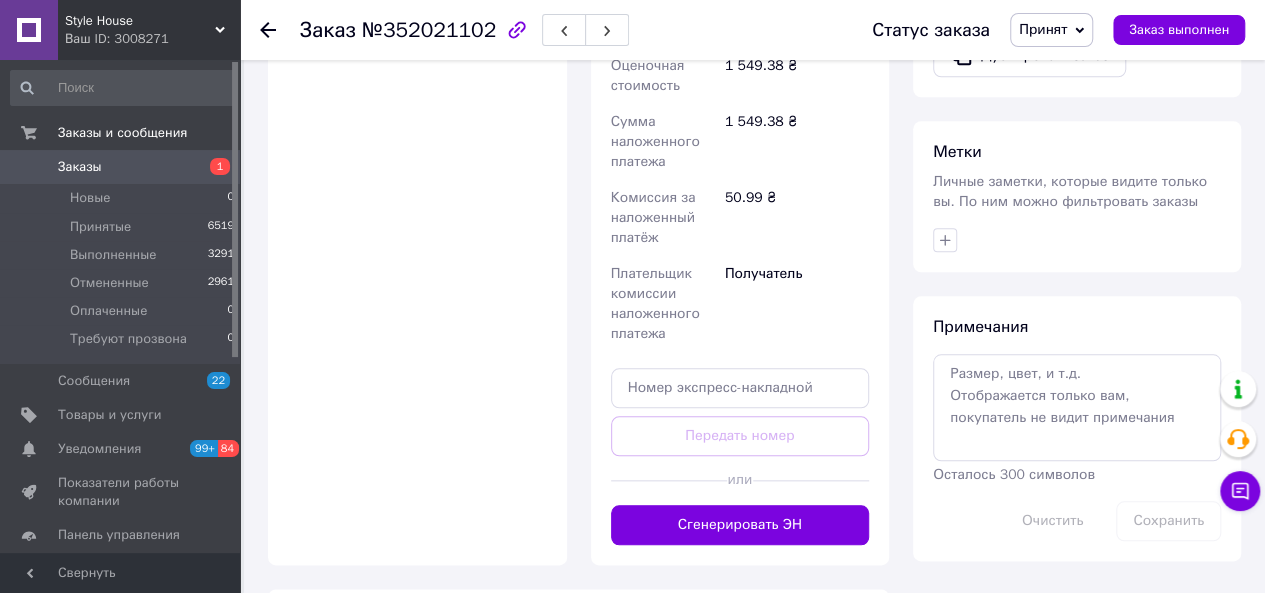 scroll, scrollTop: 883, scrollLeft: 0, axis: vertical 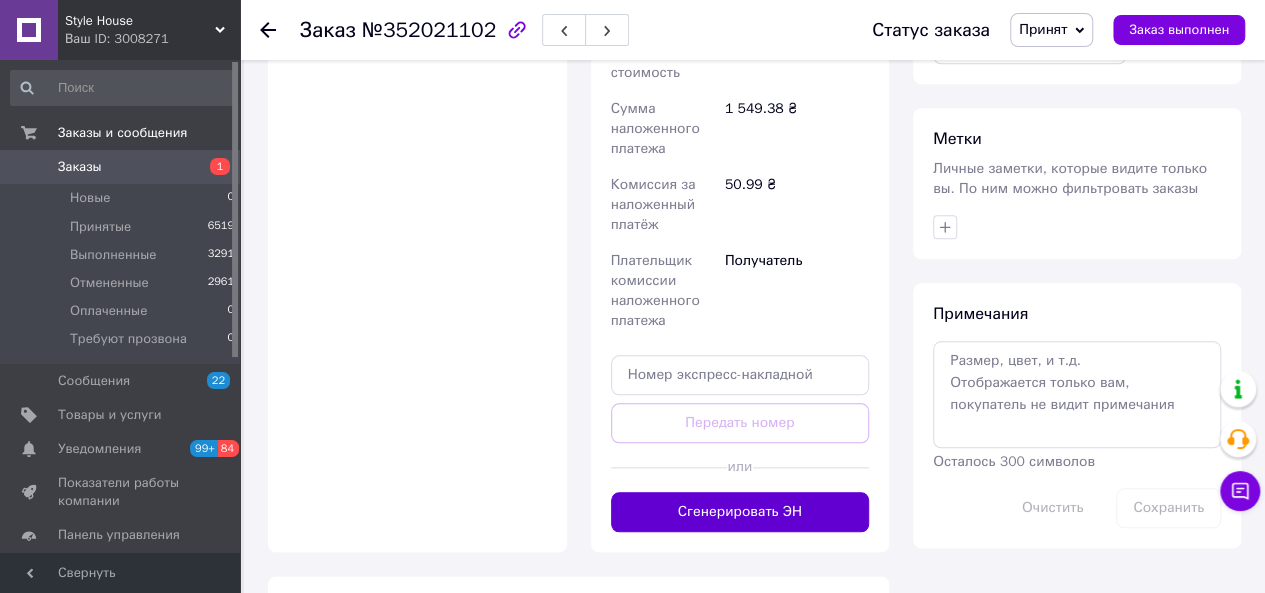 click on "Сгенерировать ЭН" at bounding box center (740, 512) 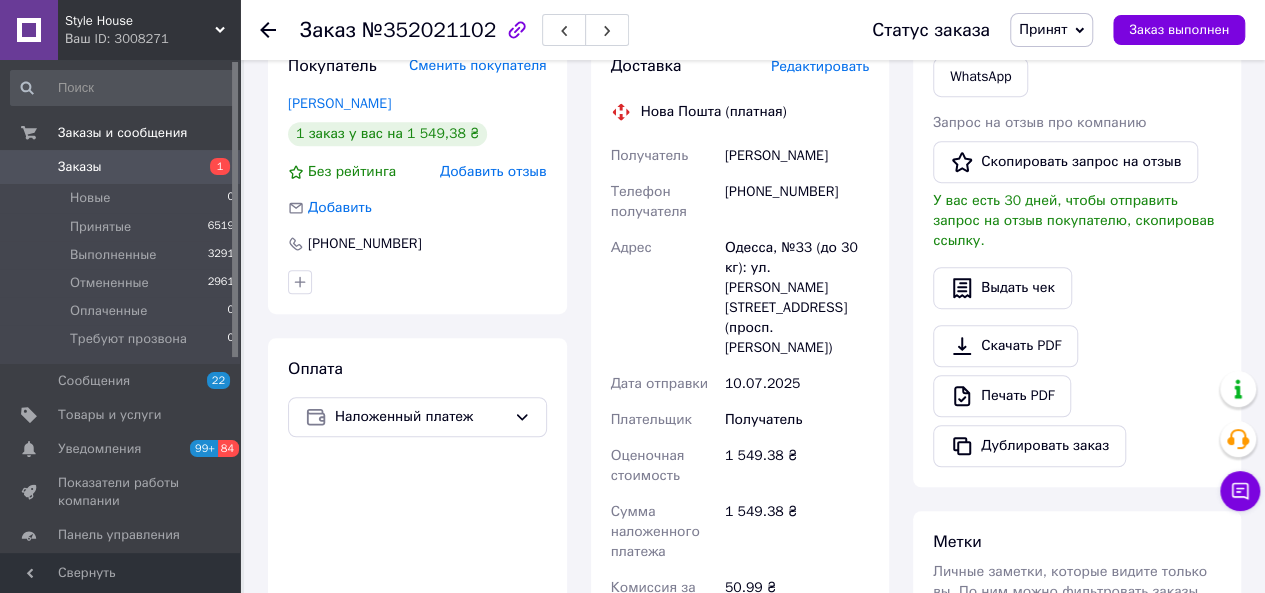 scroll, scrollTop: 479, scrollLeft: 0, axis: vertical 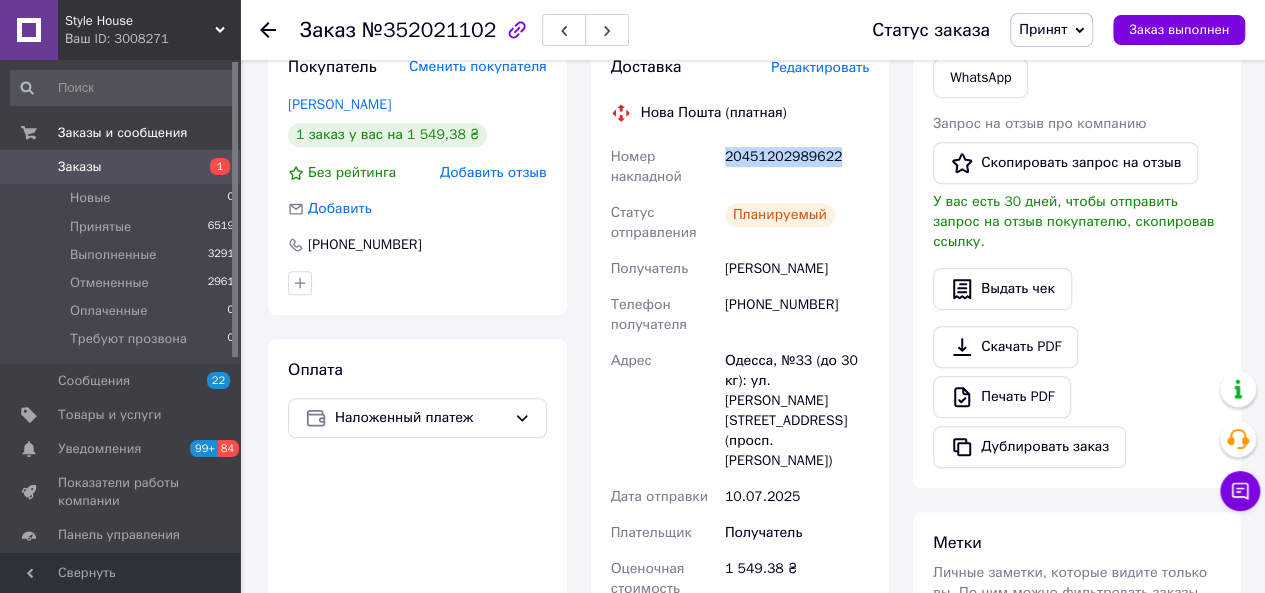 drag, startPoint x: 835, startPoint y: 158, endPoint x: 724, endPoint y: 161, distance: 111.040535 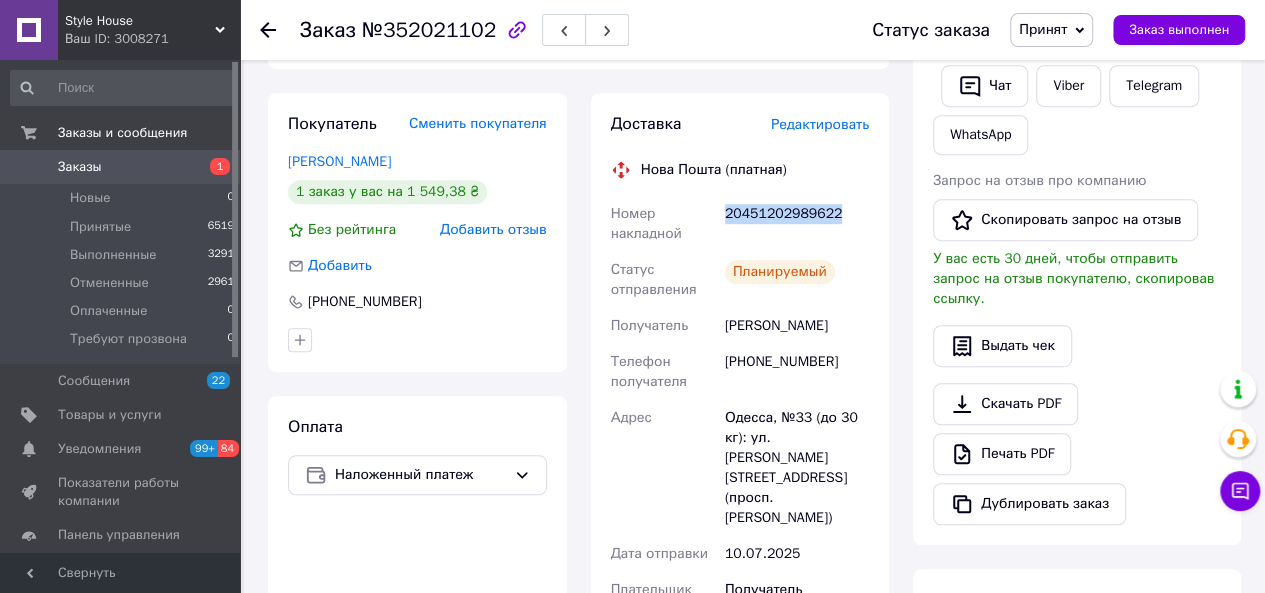 scroll, scrollTop: 423, scrollLeft: 0, axis: vertical 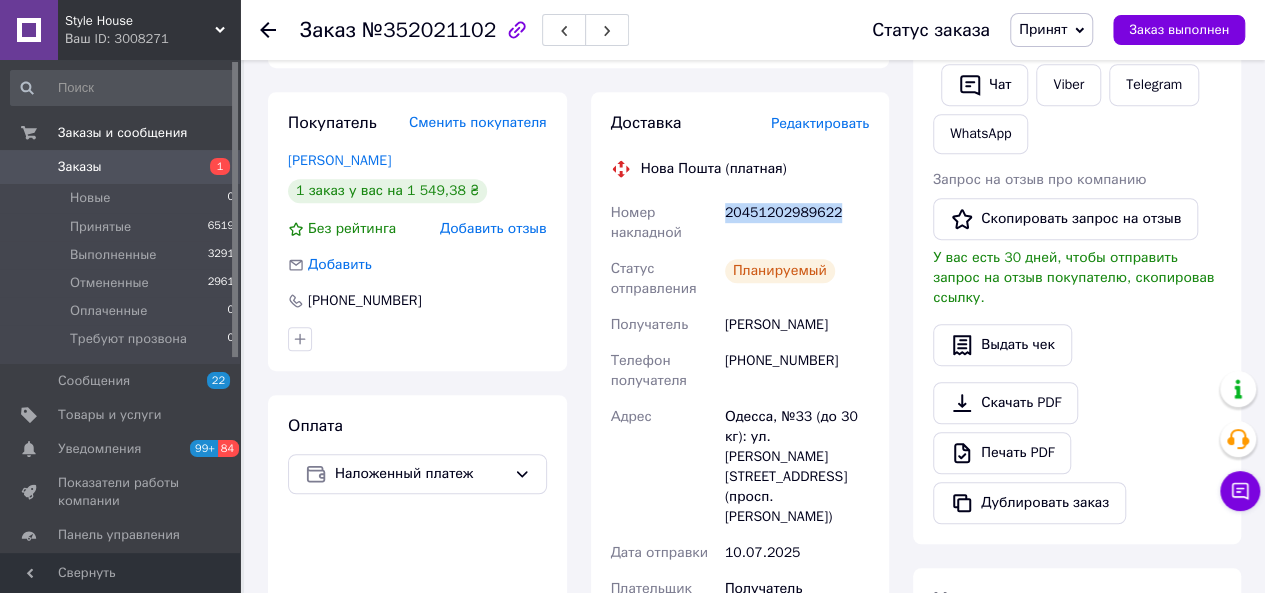click on "Заказы" at bounding box center (121, 167) 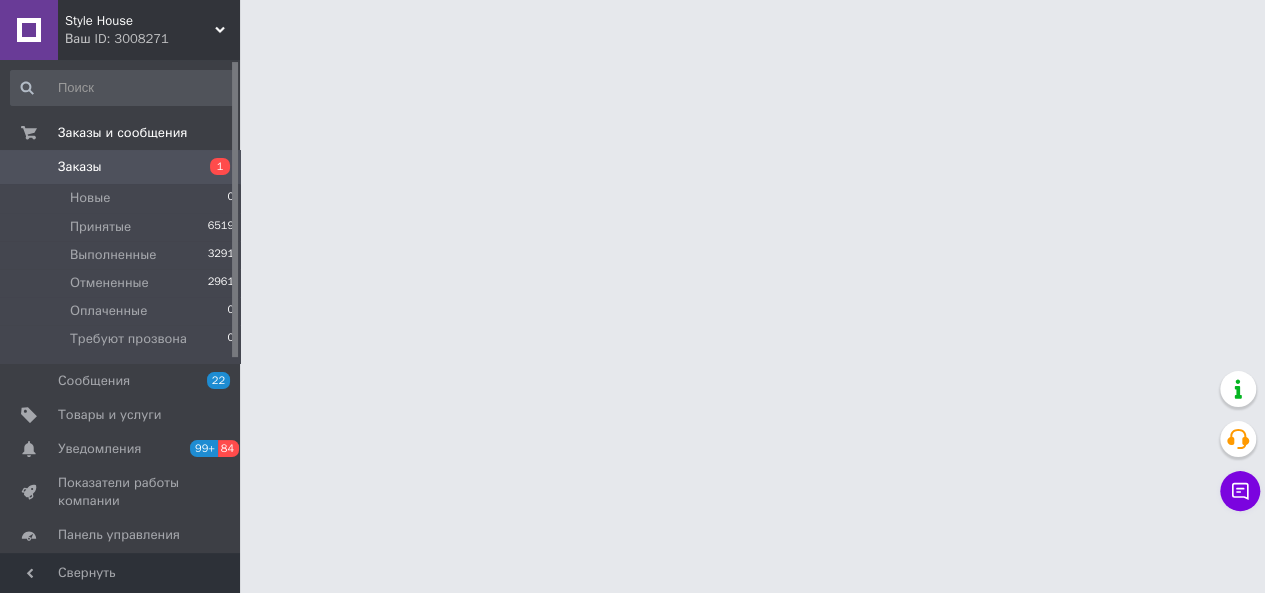 scroll, scrollTop: 0, scrollLeft: 0, axis: both 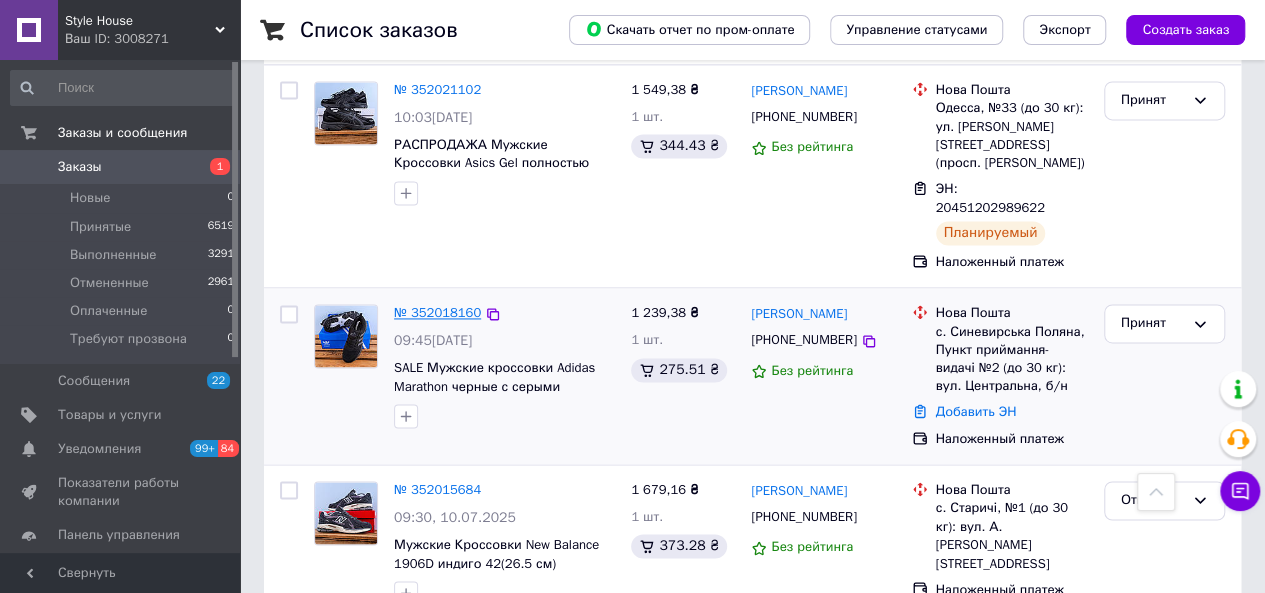 click on "№ 352018160" at bounding box center (437, 312) 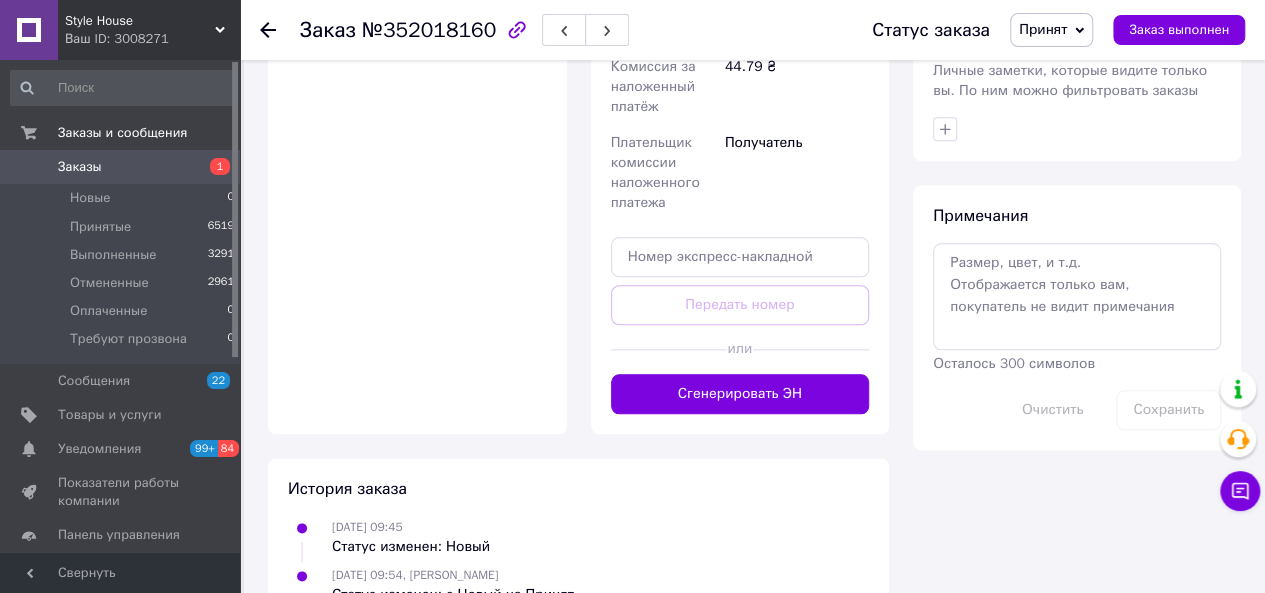 scroll, scrollTop: 982, scrollLeft: 0, axis: vertical 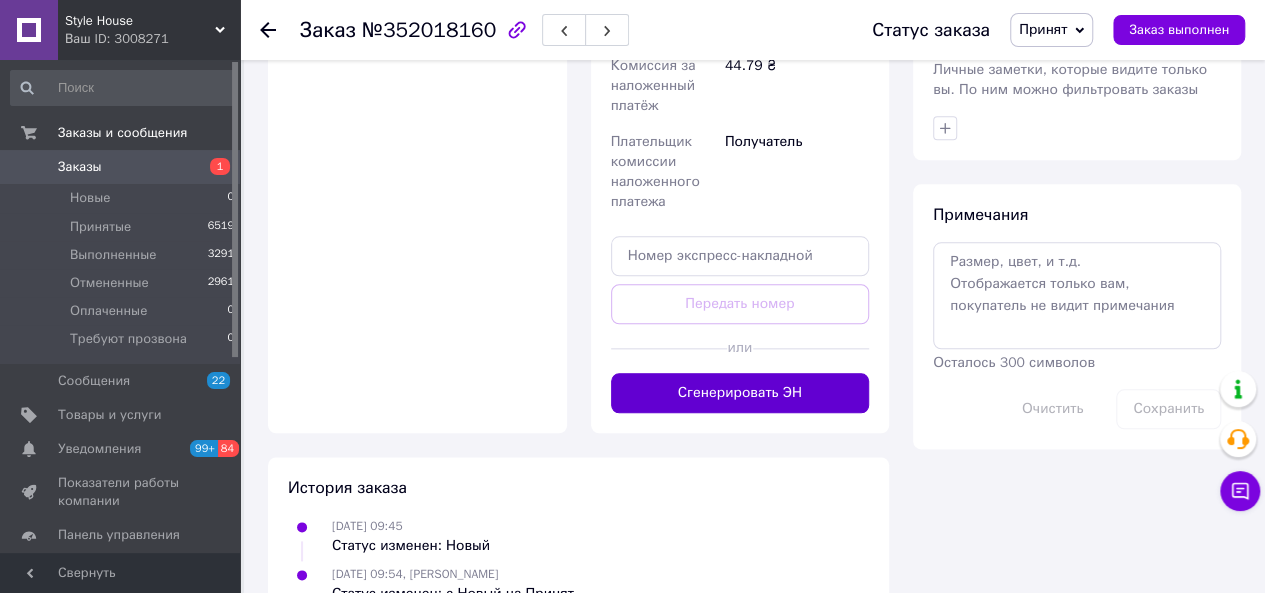 click on "Сгенерировать ЭН" at bounding box center (740, 393) 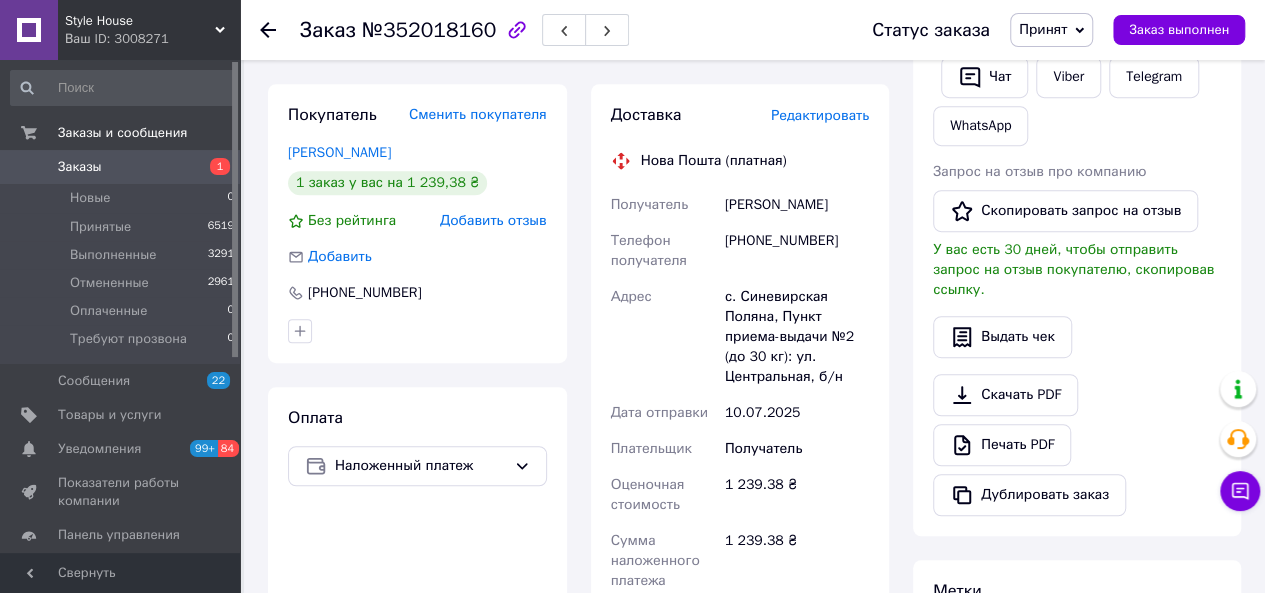 scroll, scrollTop: 427, scrollLeft: 0, axis: vertical 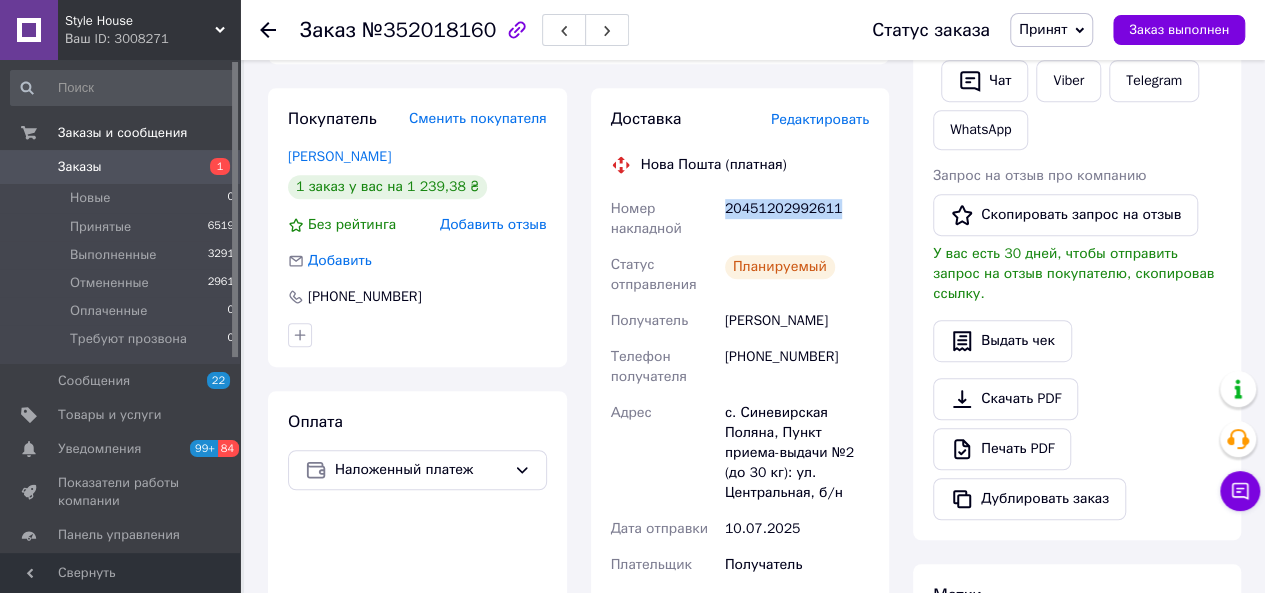 drag, startPoint x: 828, startPoint y: 211, endPoint x: 724, endPoint y: 210, distance: 104.00481 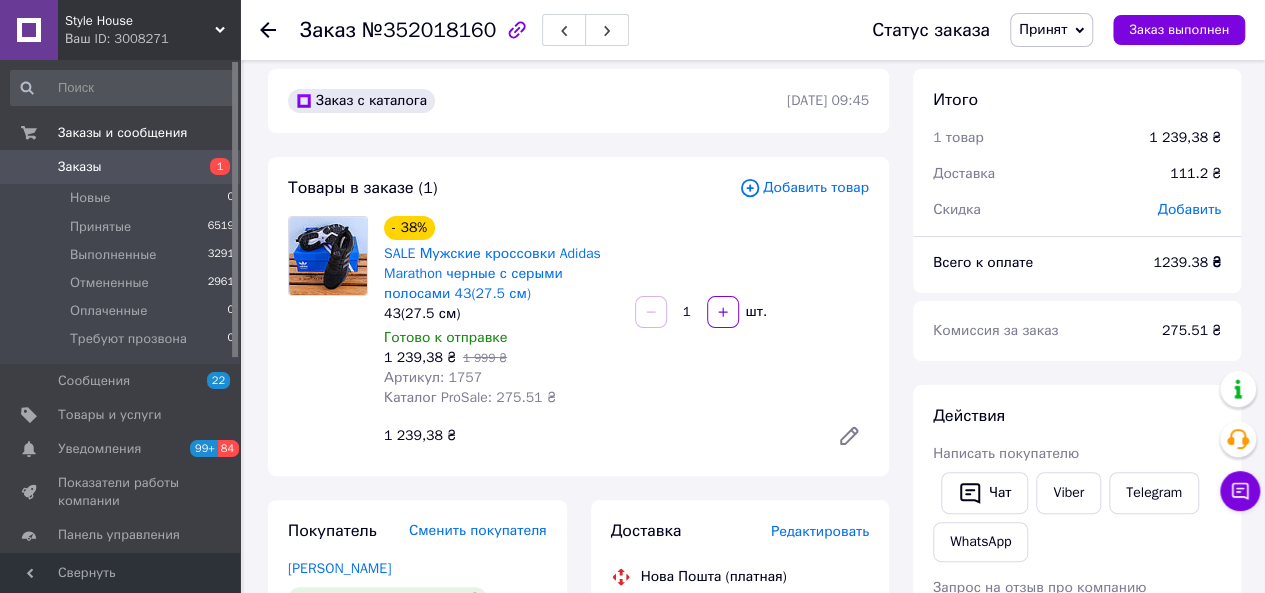 scroll, scrollTop: 0, scrollLeft: 0, axis: both 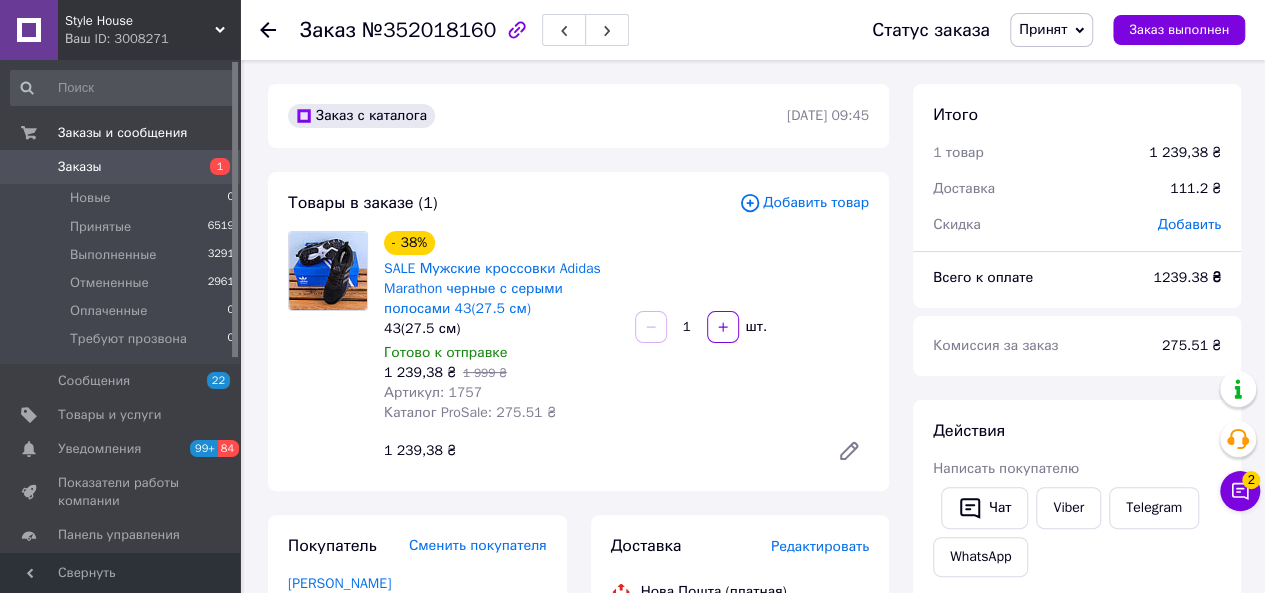 click on "Заказы" at bounding box center (80, 167) 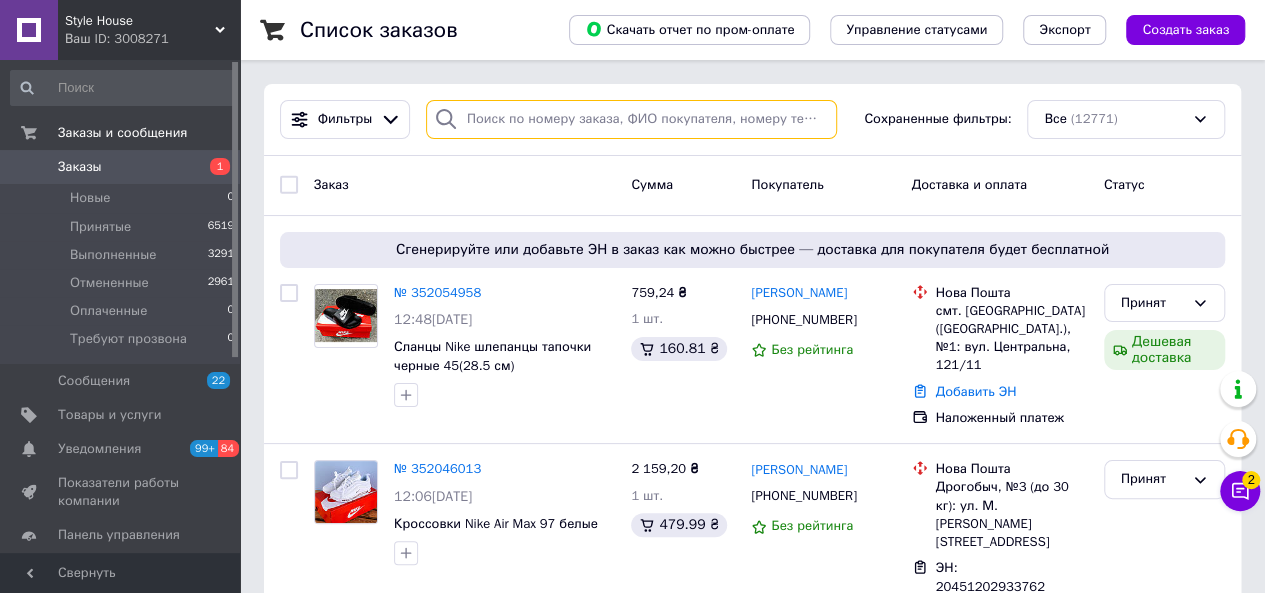 click at bounding box center (631, 119) 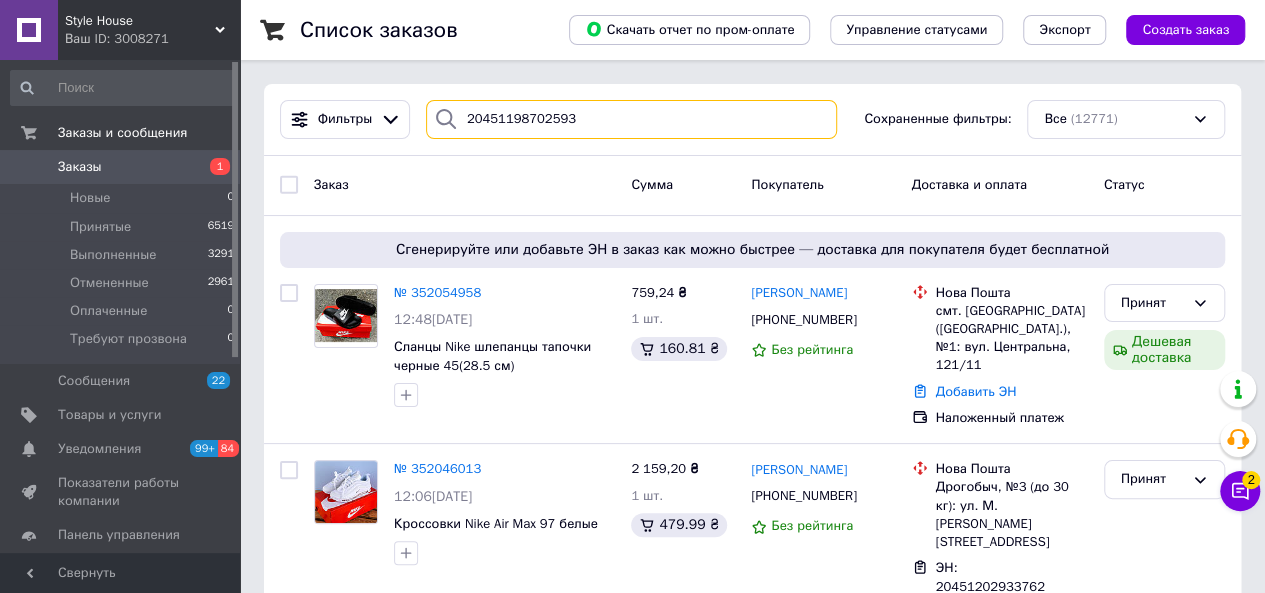 type on "20451198702593" 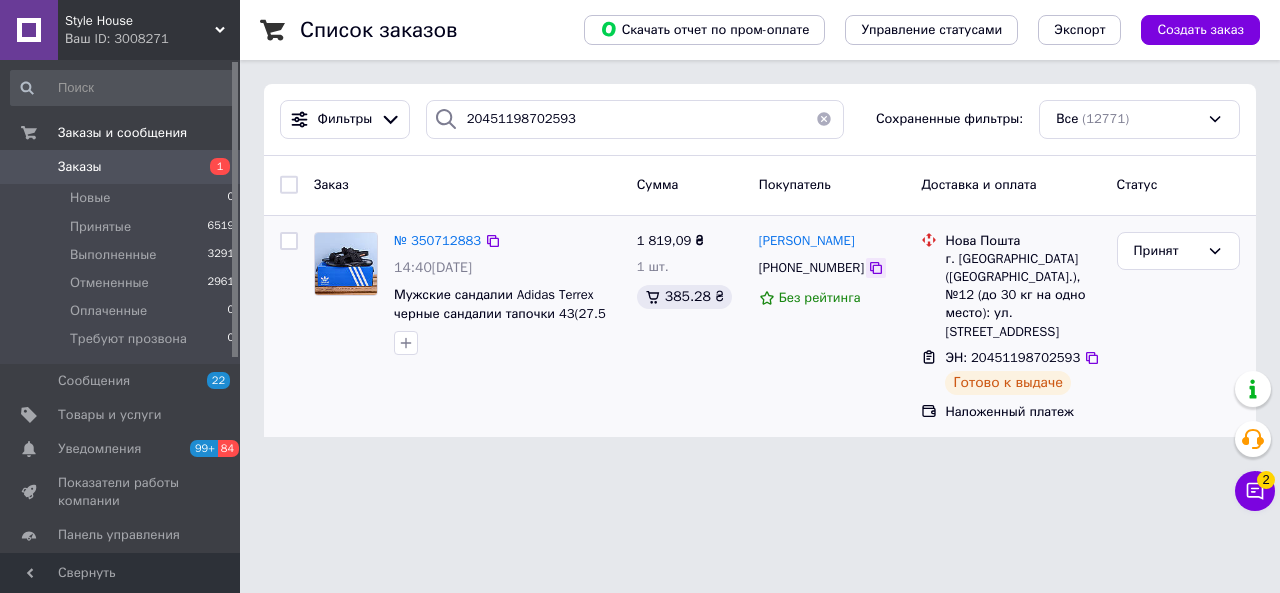 click 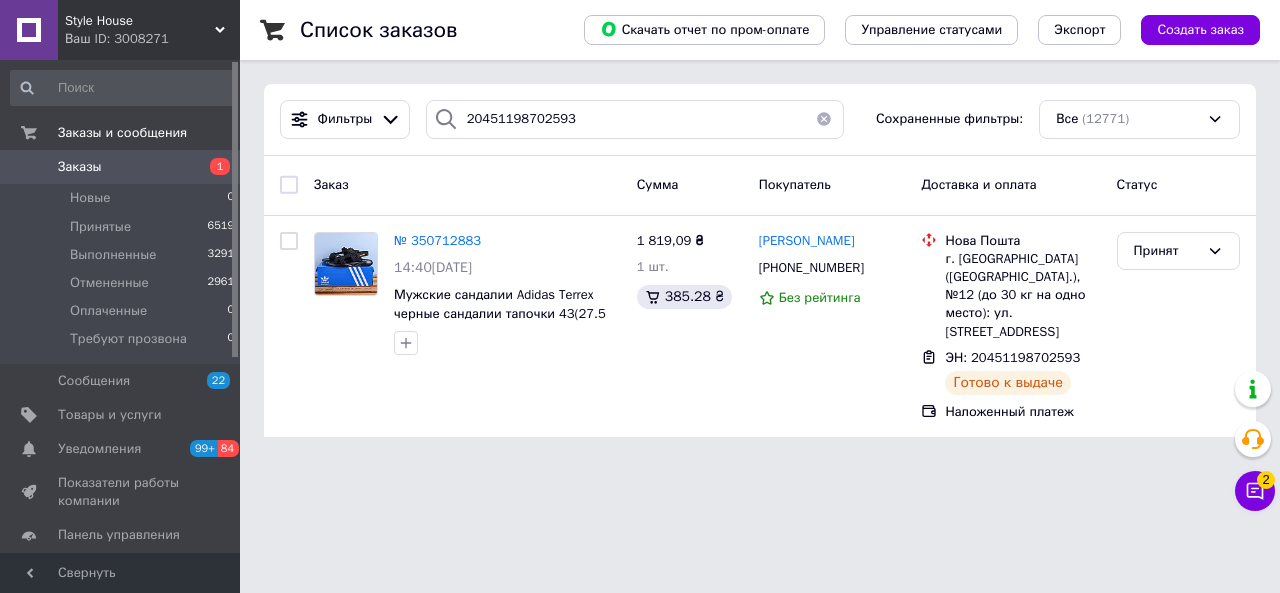 click on "Заказы" at bounding box center [121, 167] 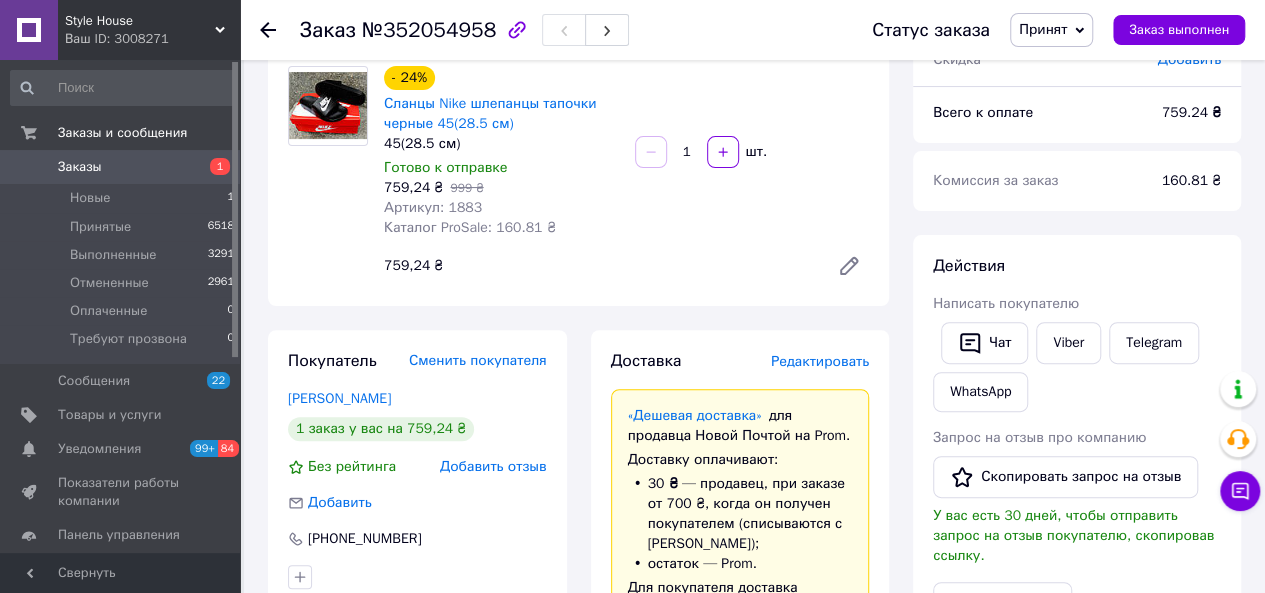 scroll, scrollTop: 0, scrollLeft: 0, axis: both 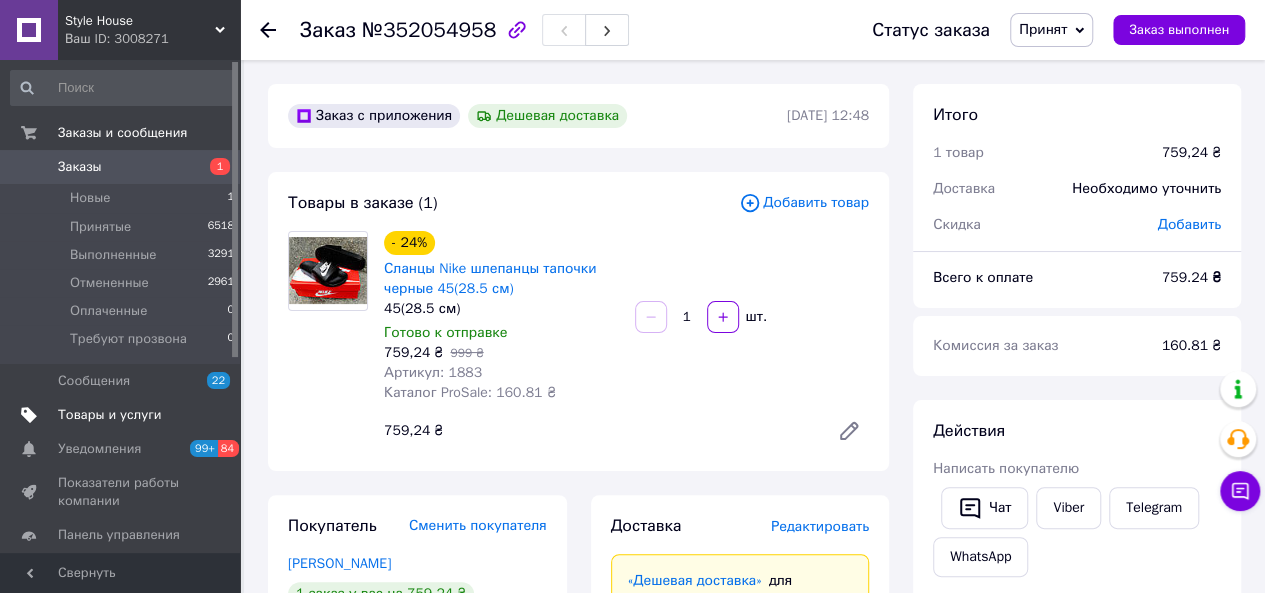 click on "Товары и услуги" at bounding box center [110, 415] 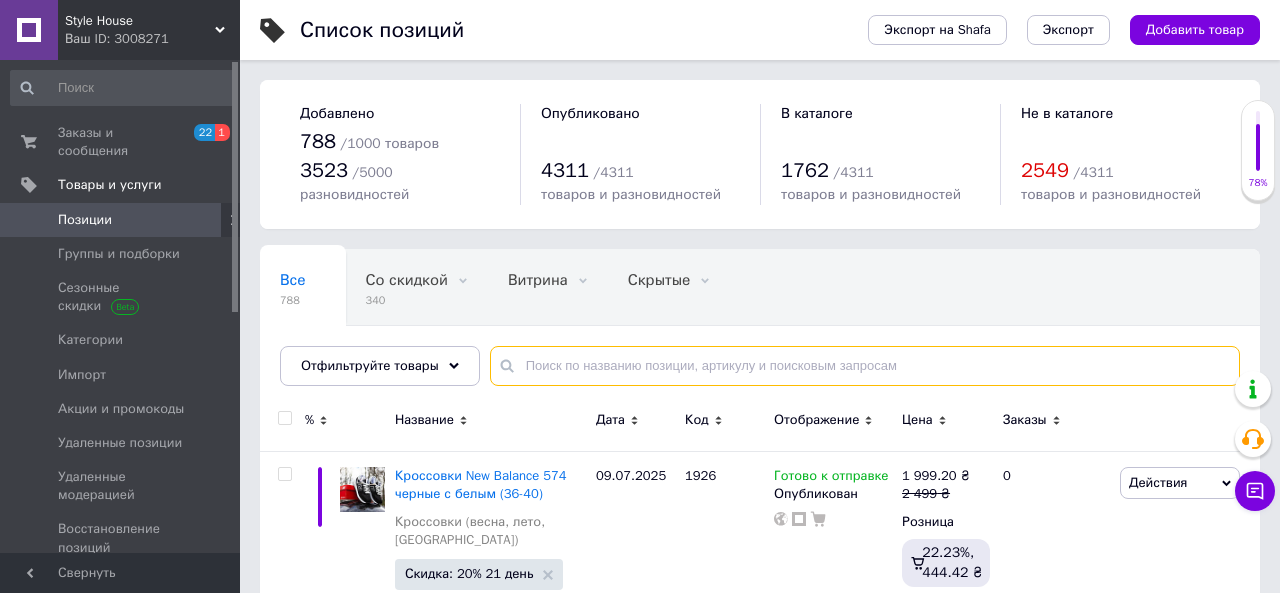 click at bounding box center (865, 366) 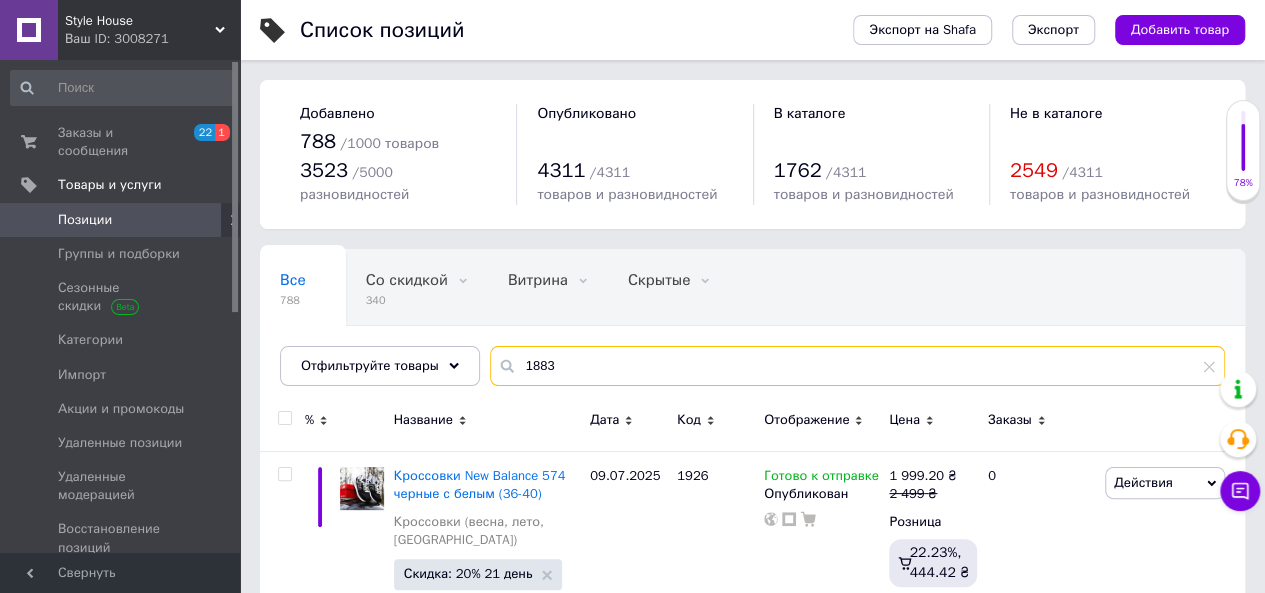 type on "1883" 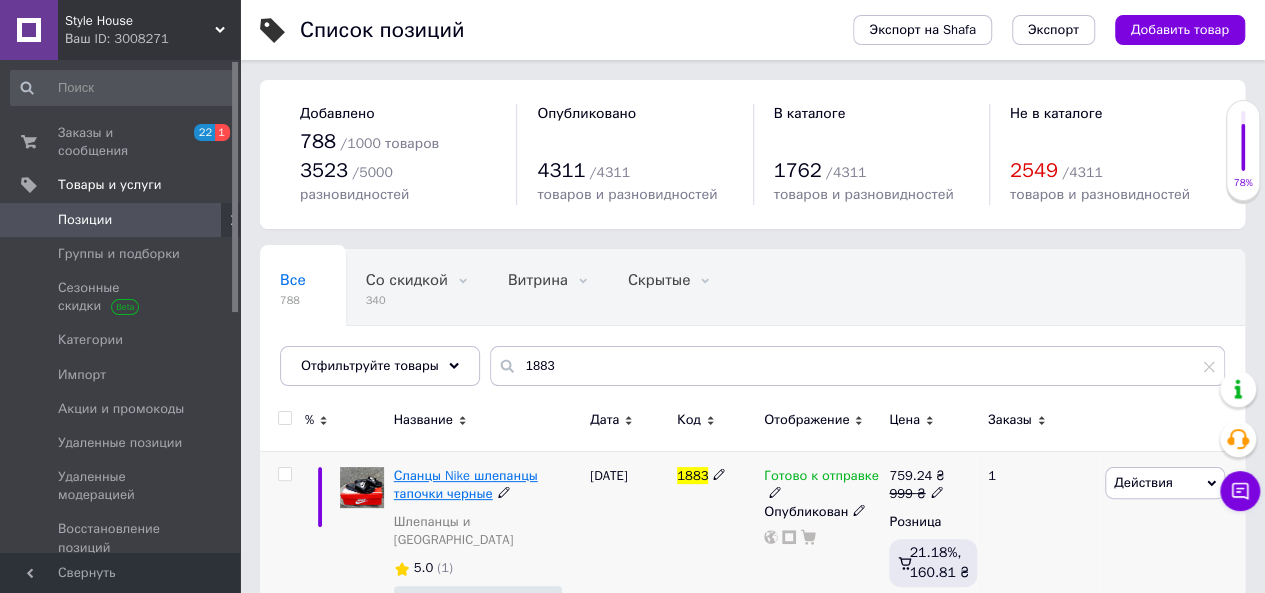 click on "Сланцы Nike шлепанцы тапочки черные" at bounding box center (466, 484) 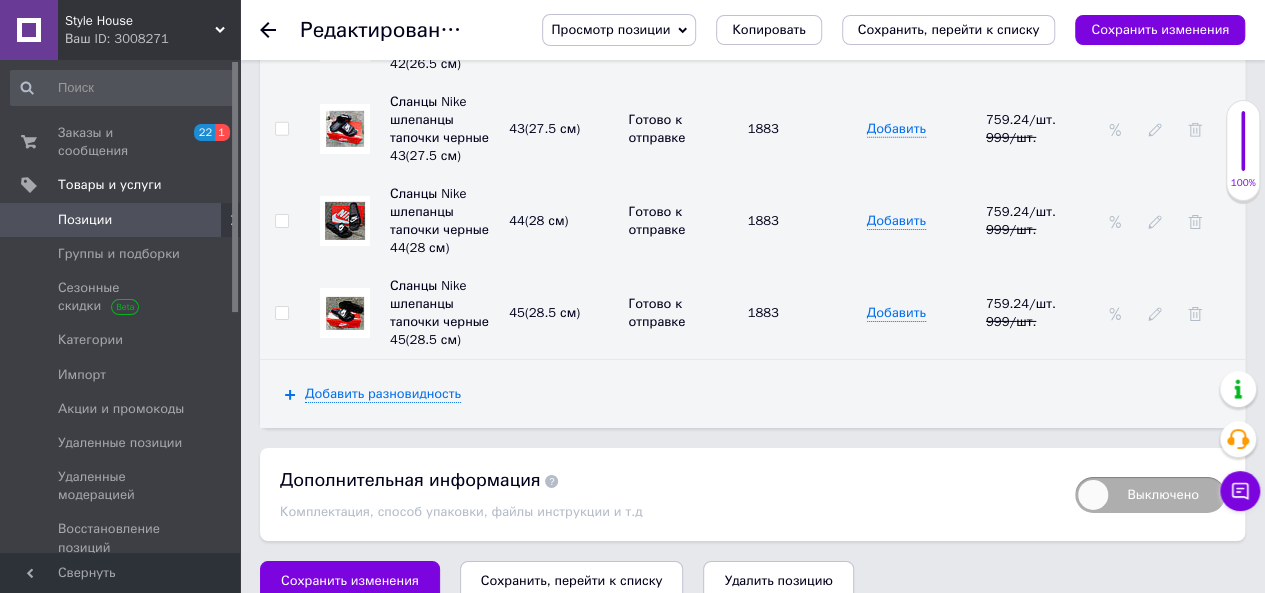 scroll, scrollTop: 3084, scrollLeft: 0, axis: vertical 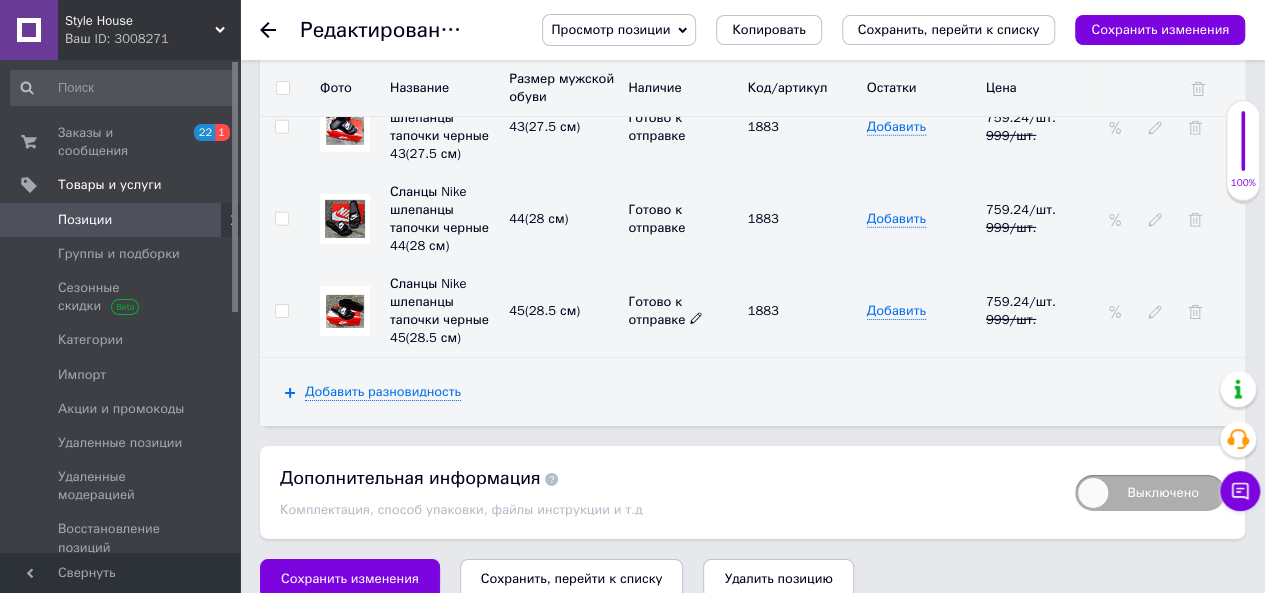 click 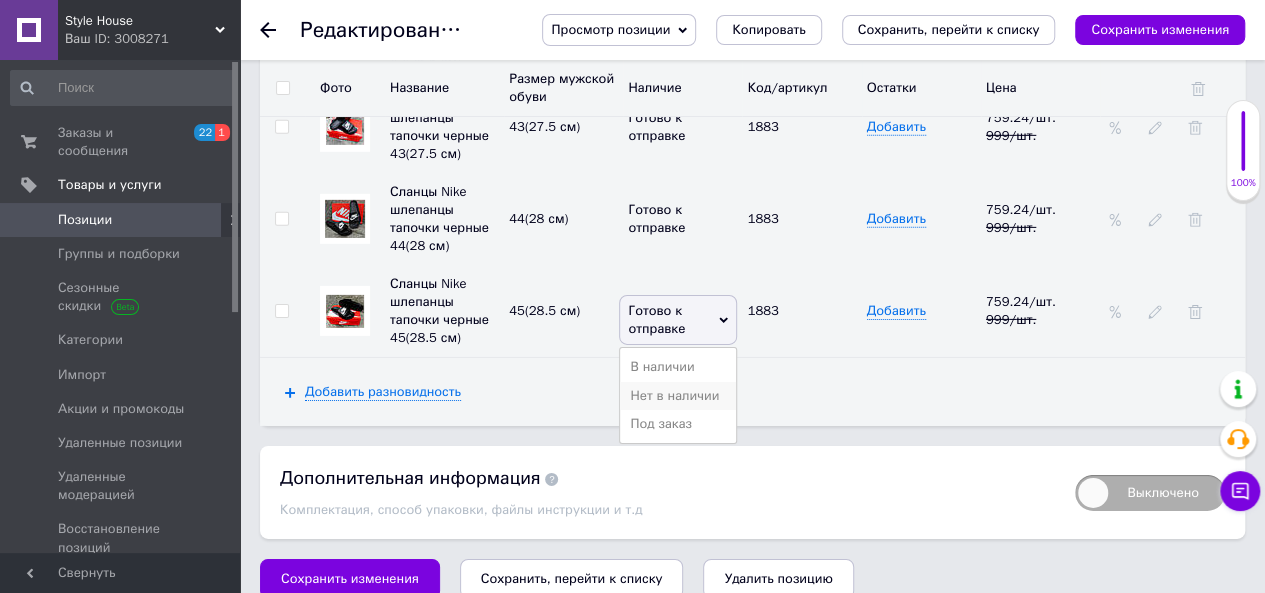 click on "Нет в наличии" at bounding box center [678, 396] 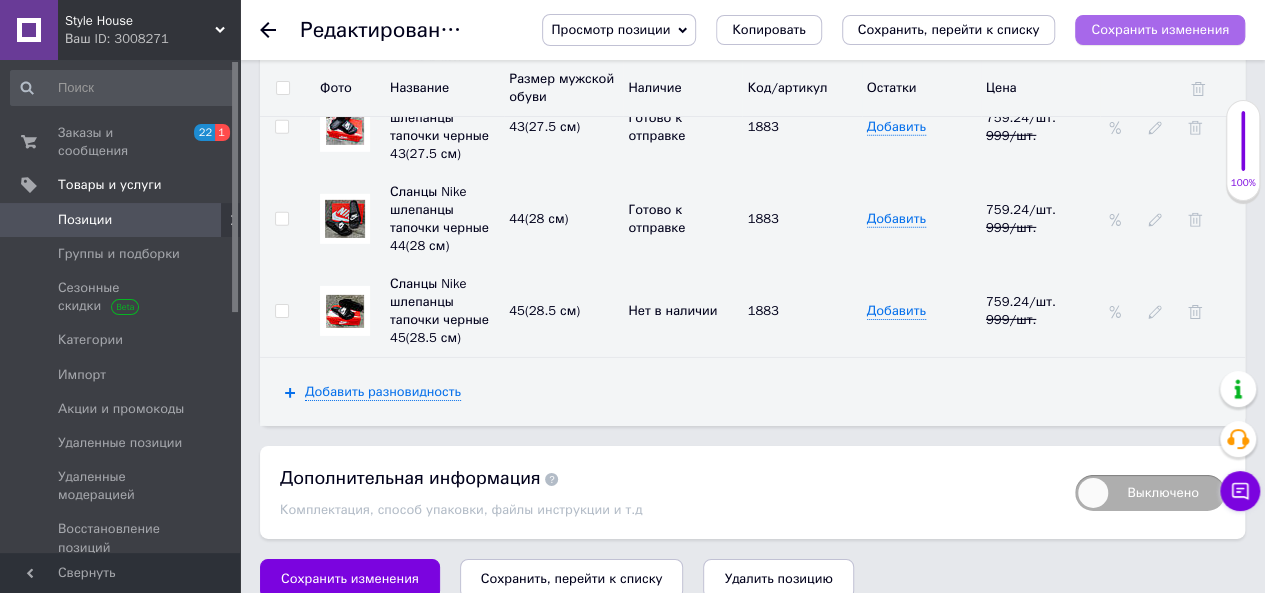 click on "Сохранить изменения" at bounding box center (1160, 29) 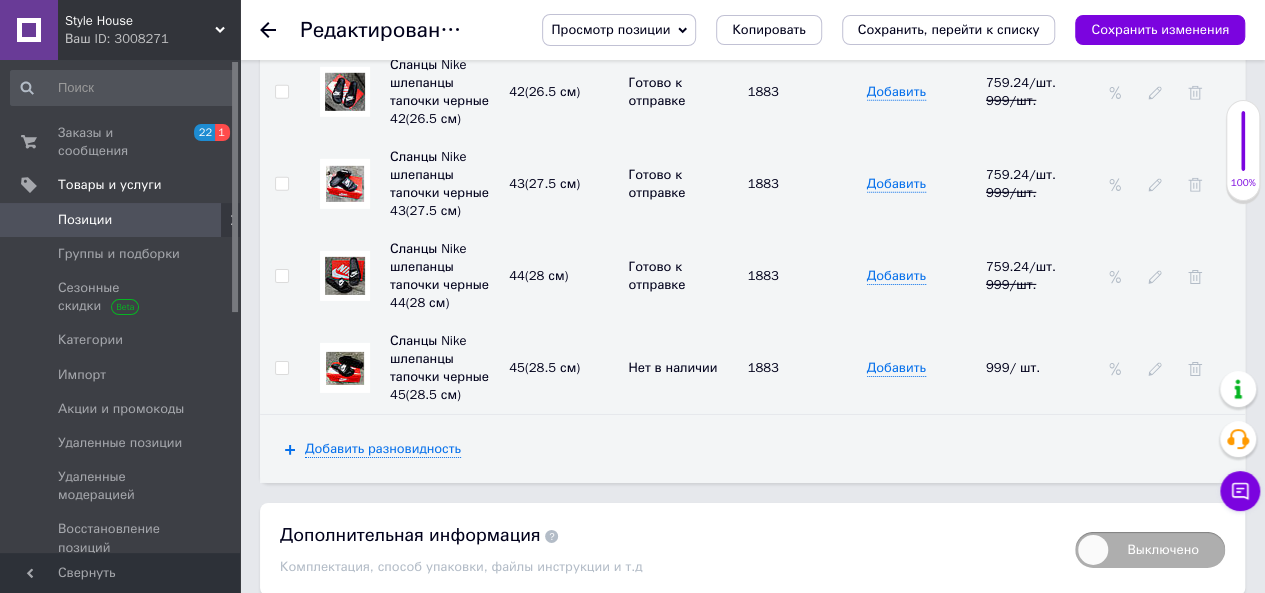 click on "Позиции" at bounding box center [85, 220] 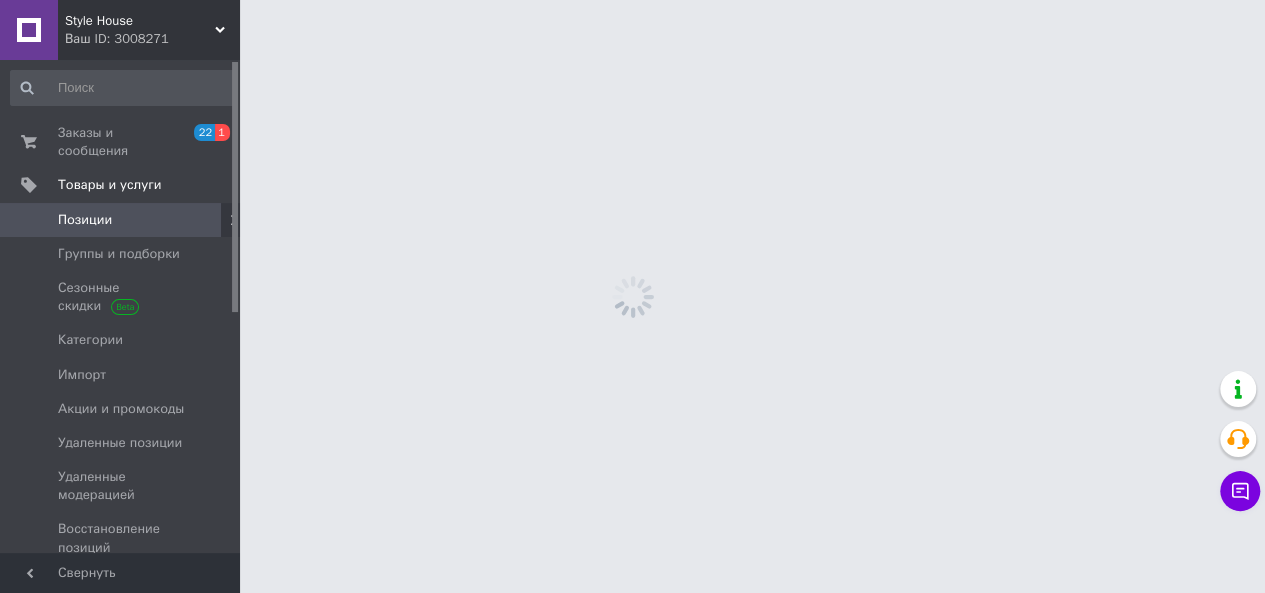 scroll, scrollTop: 0, scrollLeft: 0, axis: both 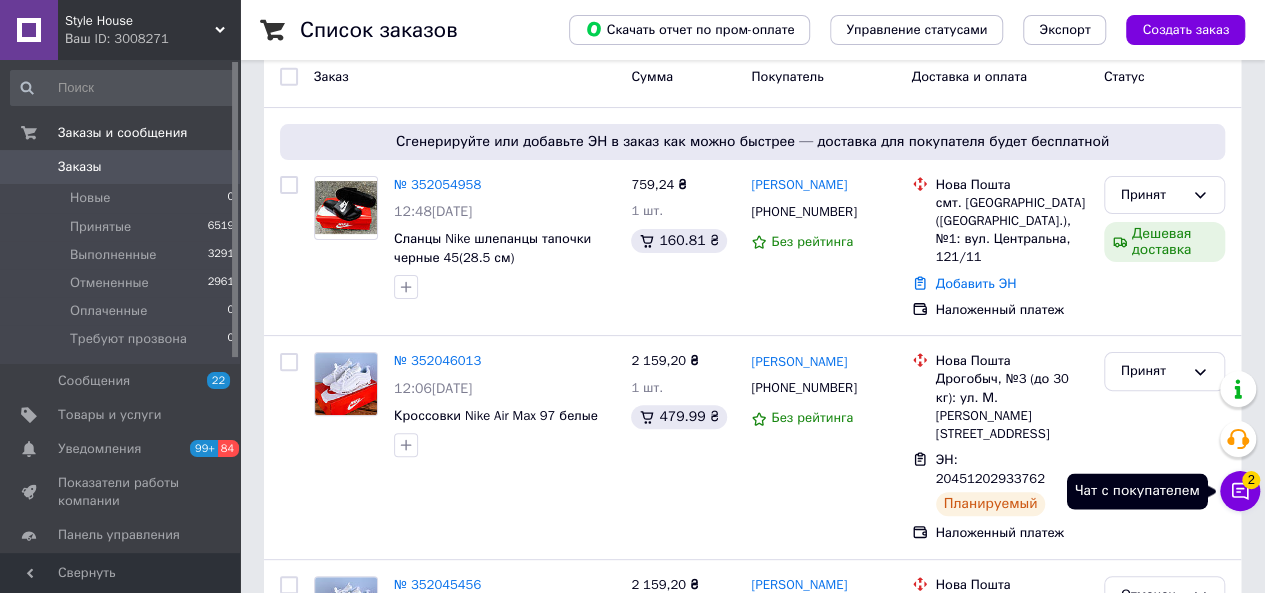 click on "2" at bounding box center [1251, 480] 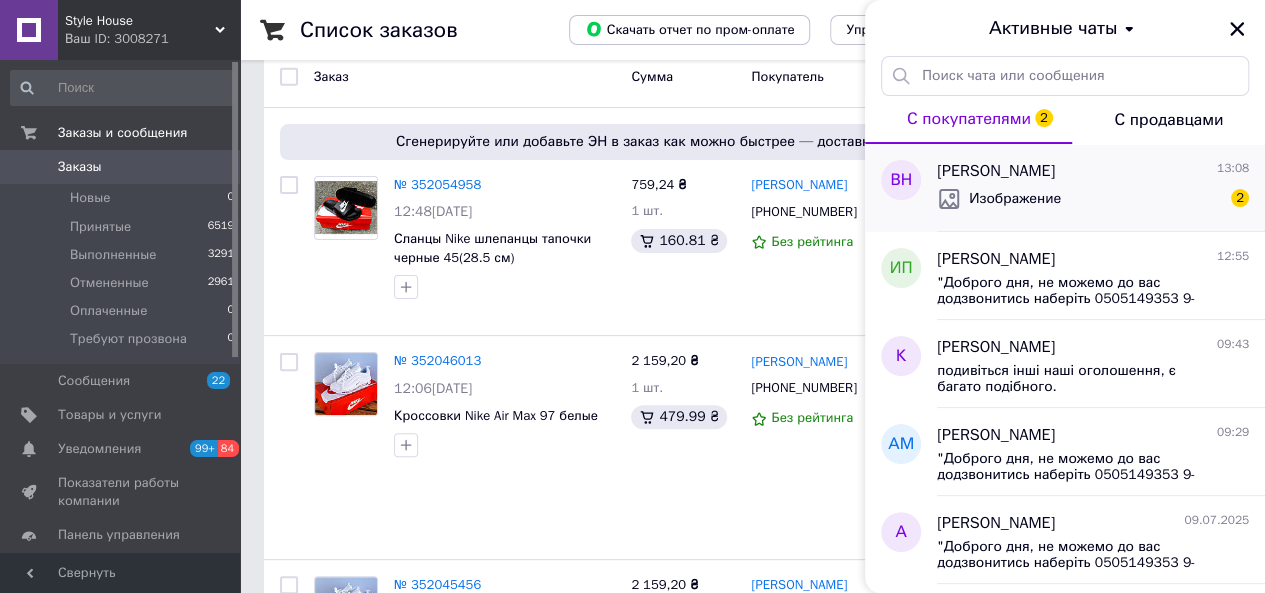 click on "[PERSON_NAME]" at bounding box center (996, 171) 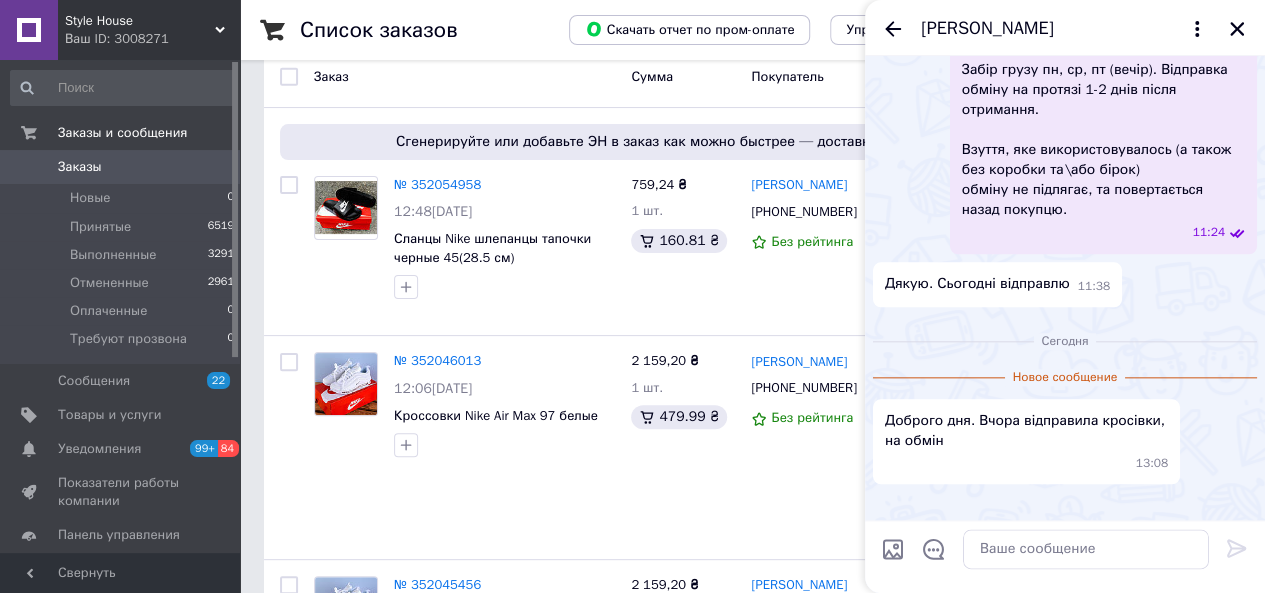 scroll, scrollTop: 1248, scrollLeft: 0, axis: vertical 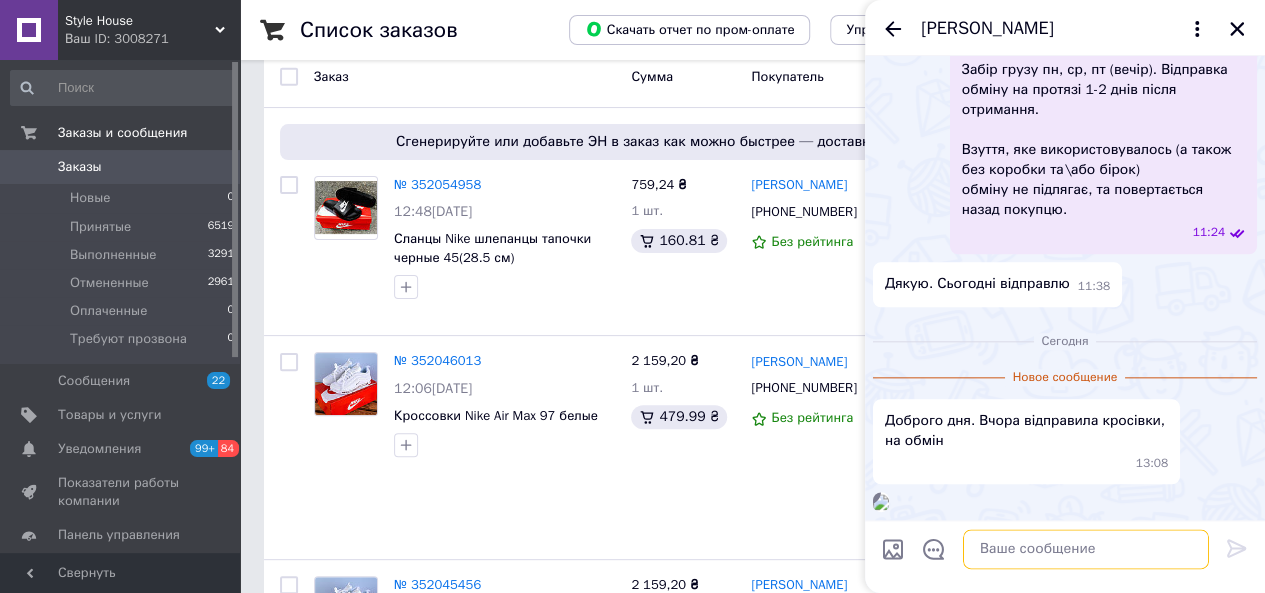 click at bounding box center (1086, 549) 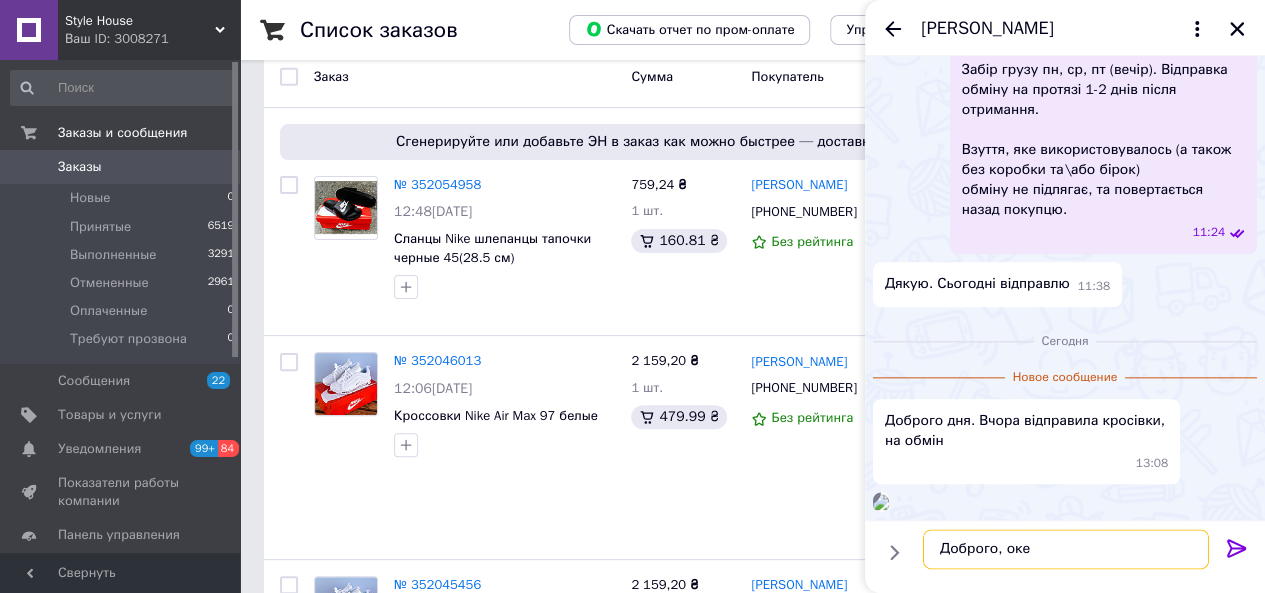 type on "Доброго, окей" 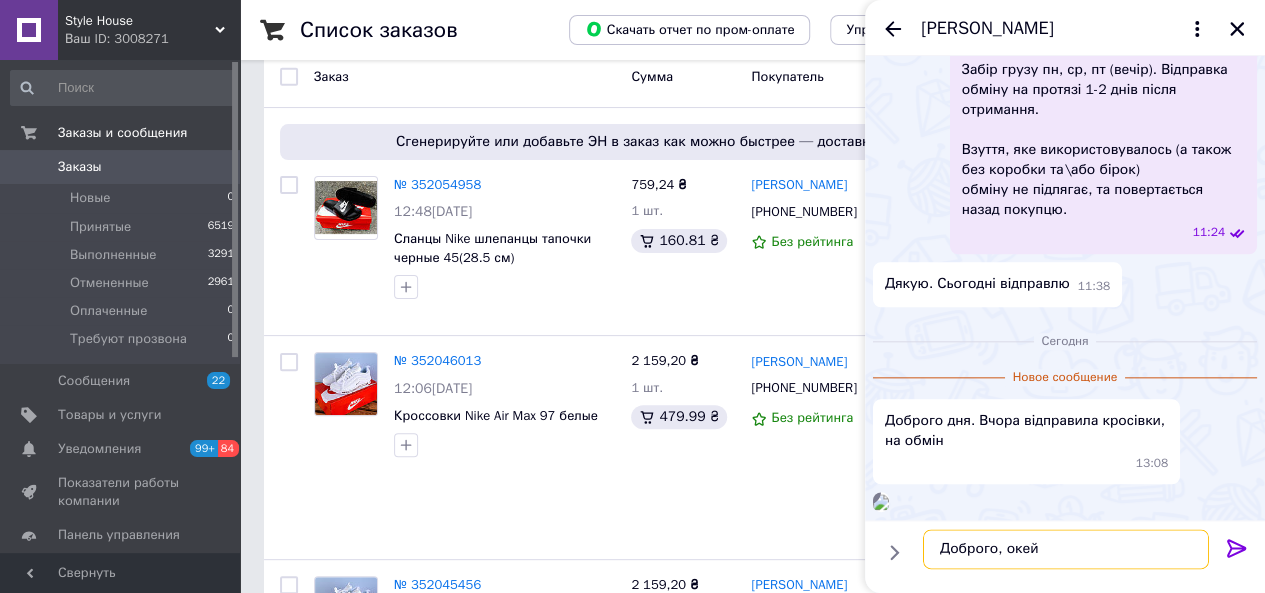 type 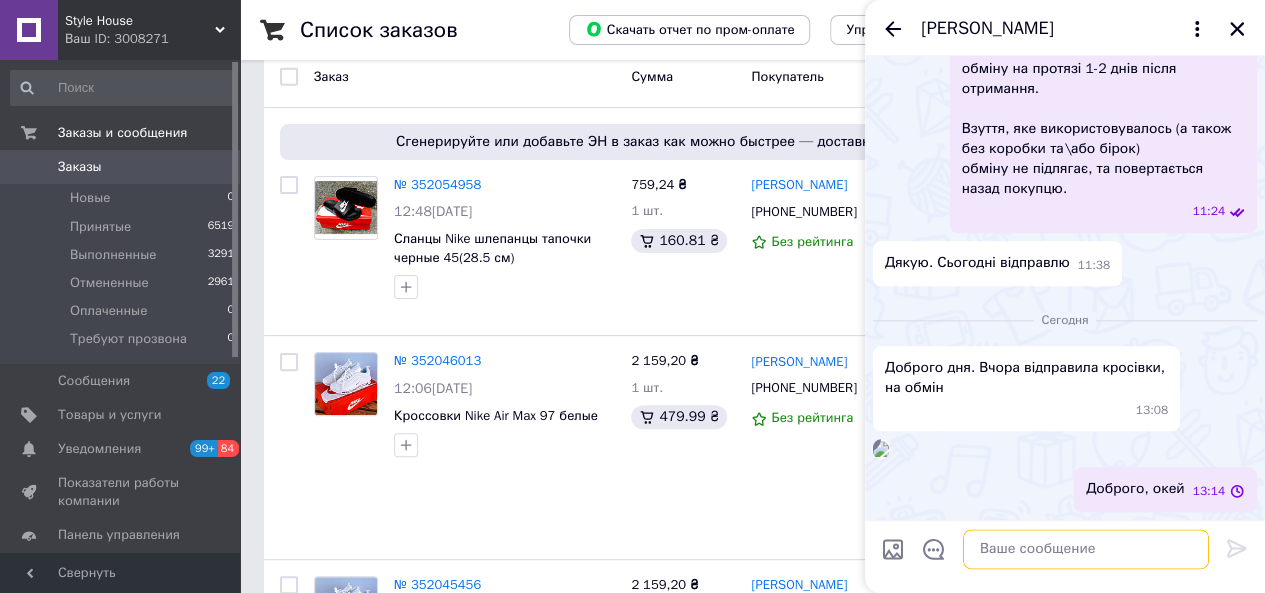 scroll, scrollTop: 1268, scrollLeft: 0, axis: vertical 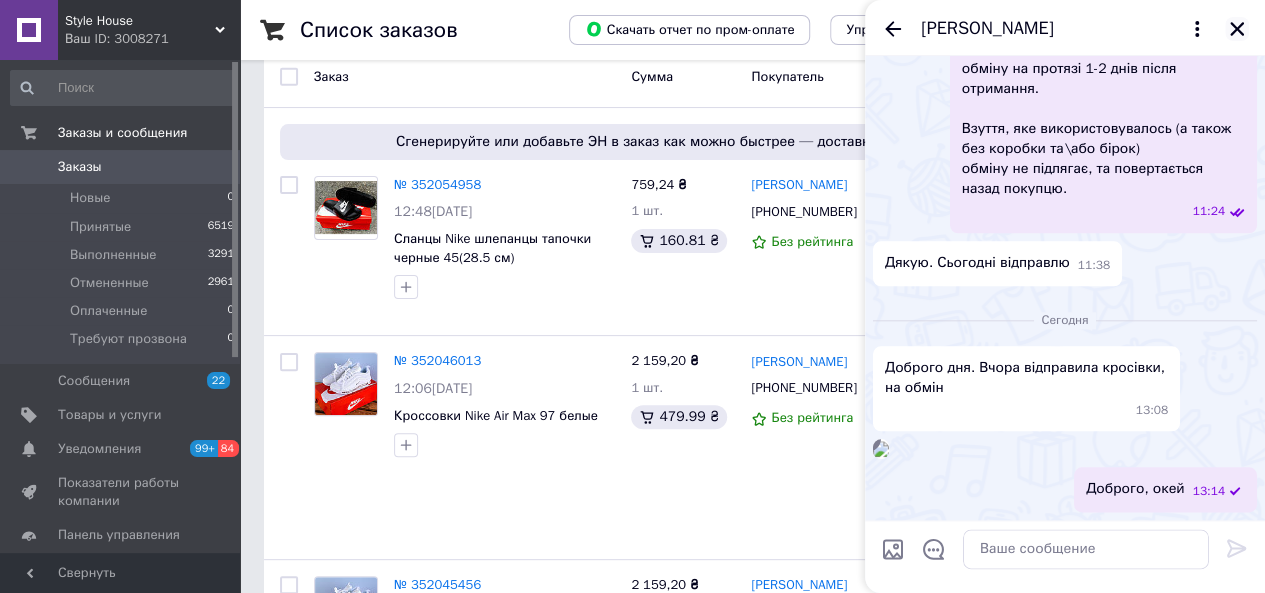 click 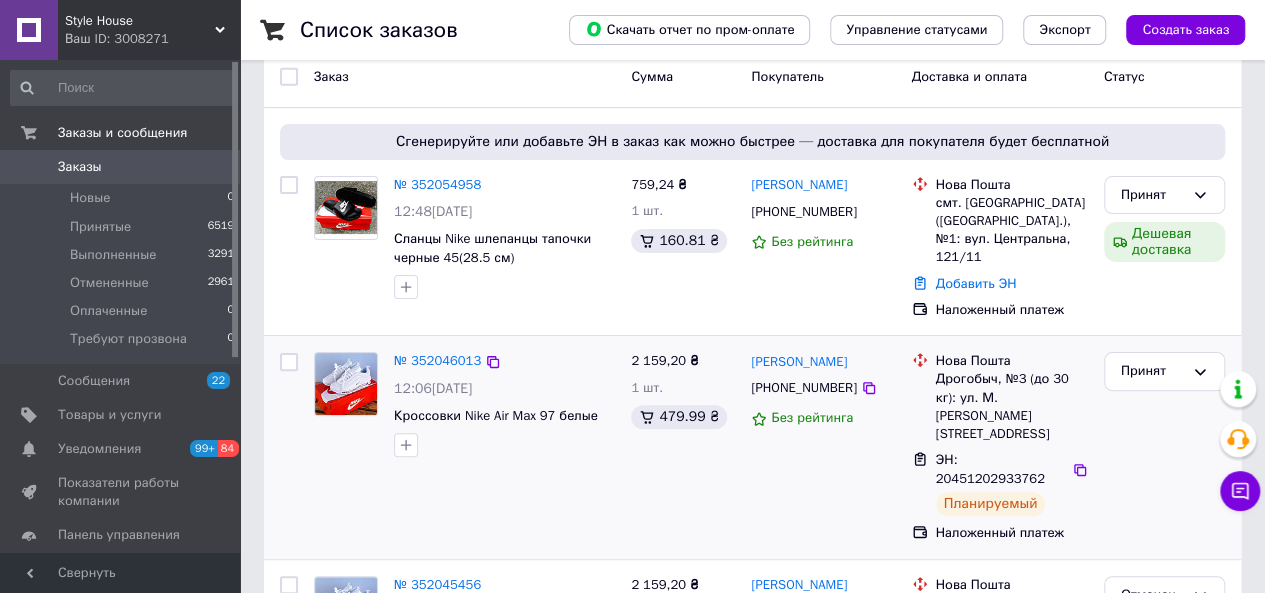 scroll, scrollTop: 0, scrollLeft: 0, axis: both 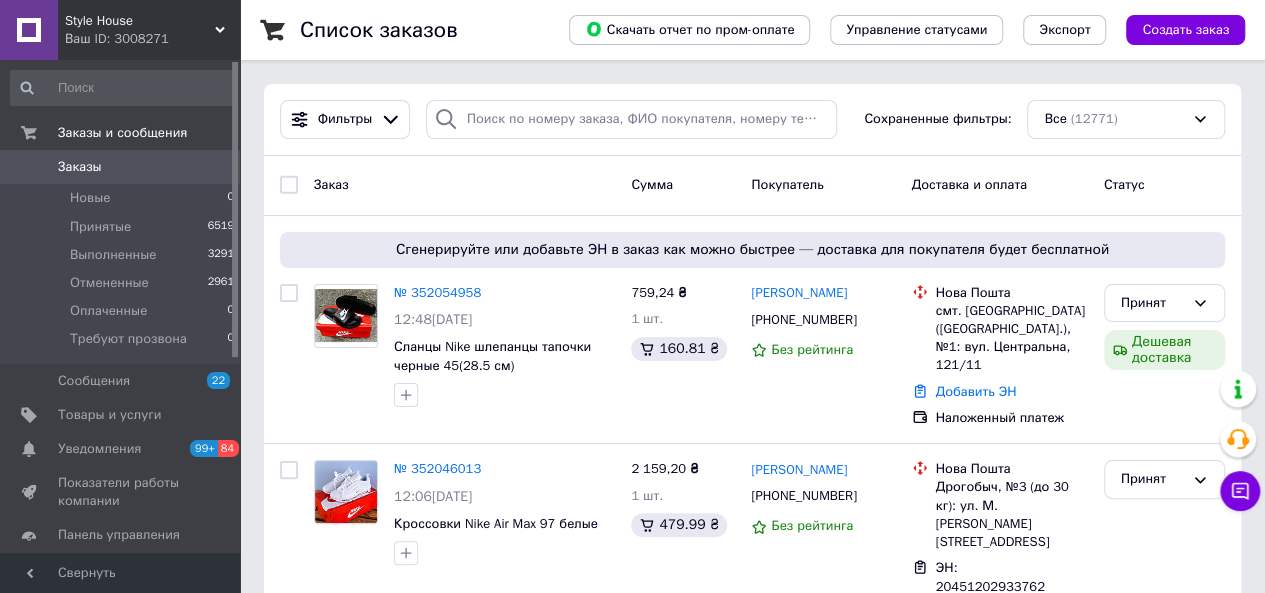 click on "Заказы" at bounding box center (121, 167) 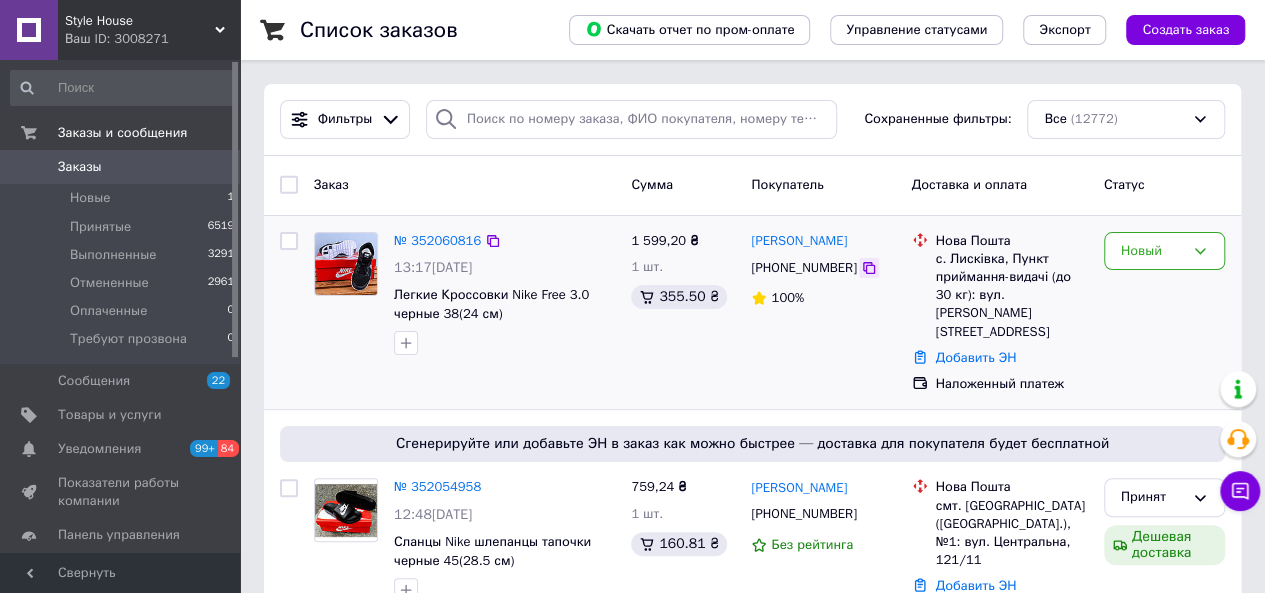 click 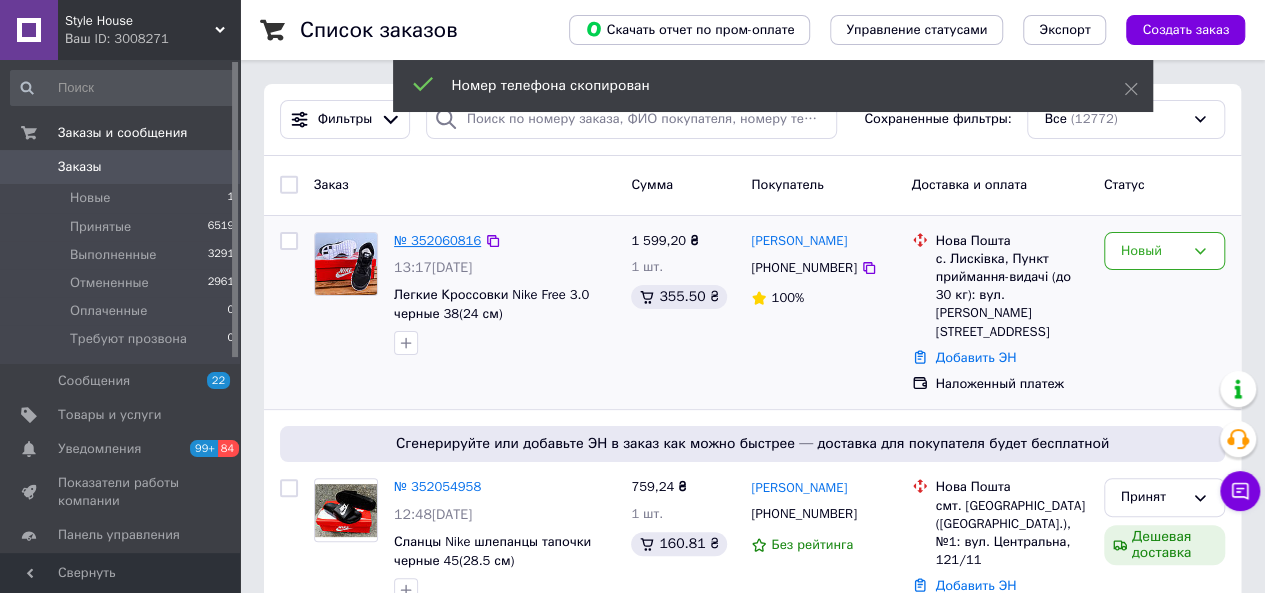 click on "№ 352060816" at bounding box center [437, 240] 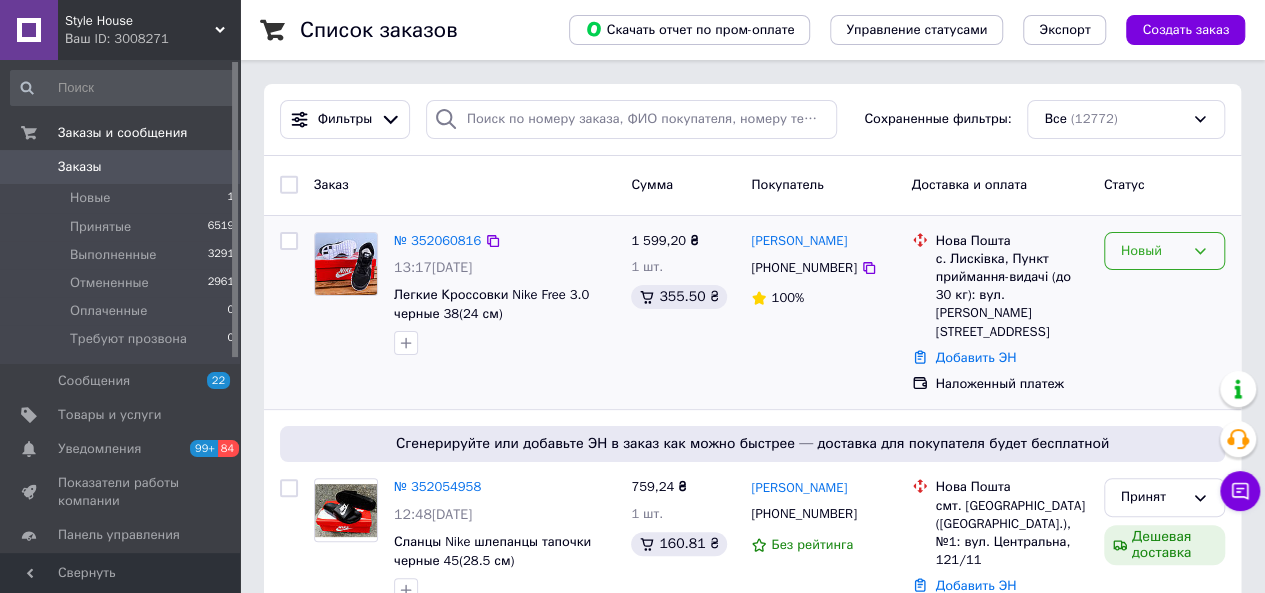 click on "Новый" at bounding box center (1152, 251) 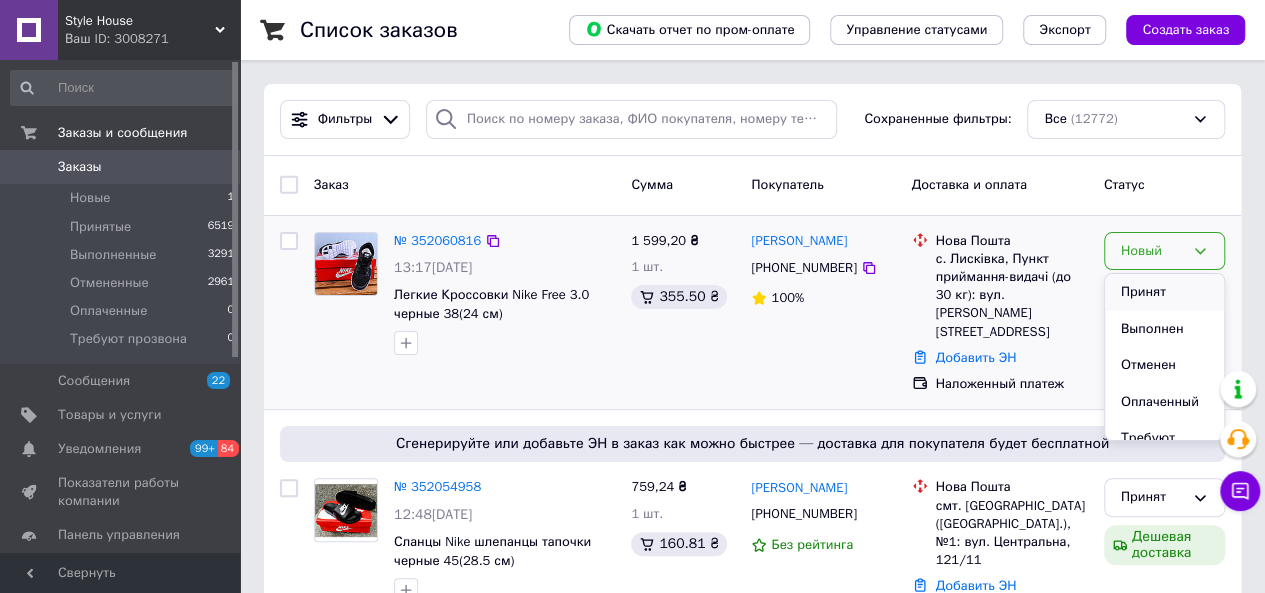 click on "Принят" at bounding box center [1164, 292] 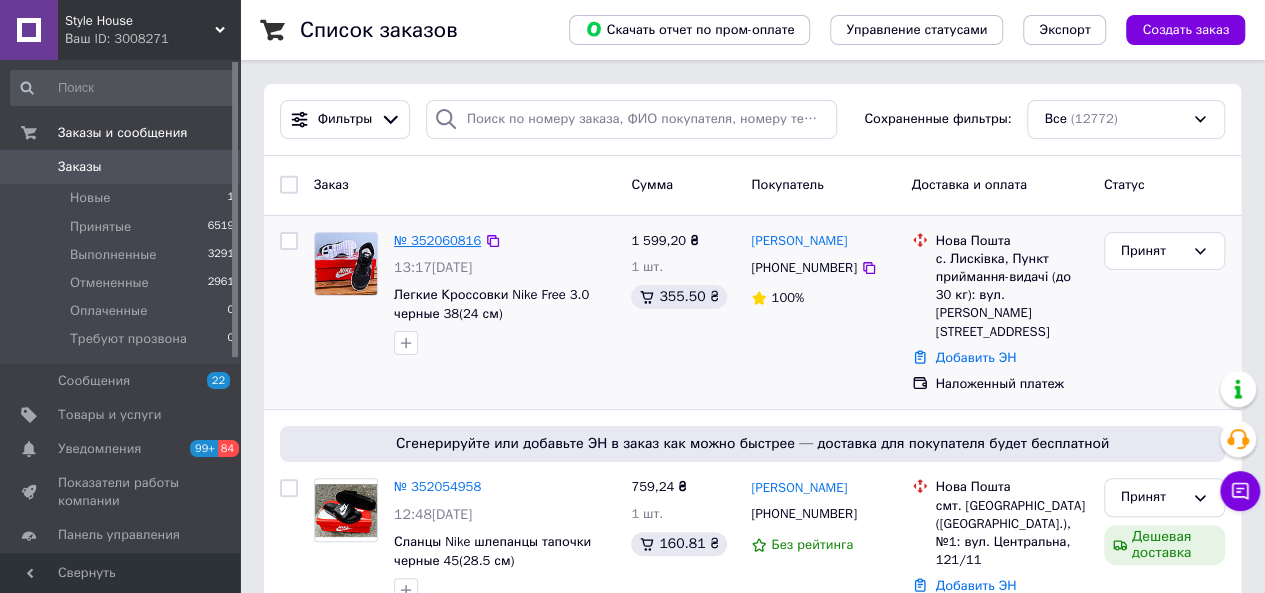 click on "№ 352060816" at bounding box center [437, 240] 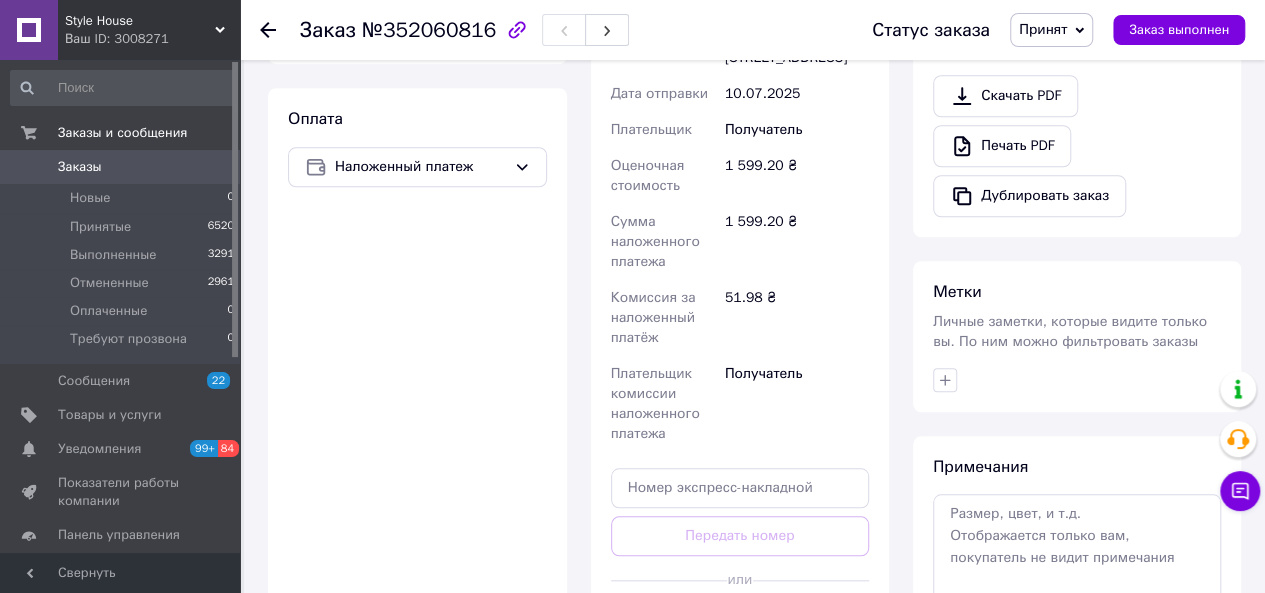 scroll, scrollTop: 755, scrollLeft: 0, axis: vertical 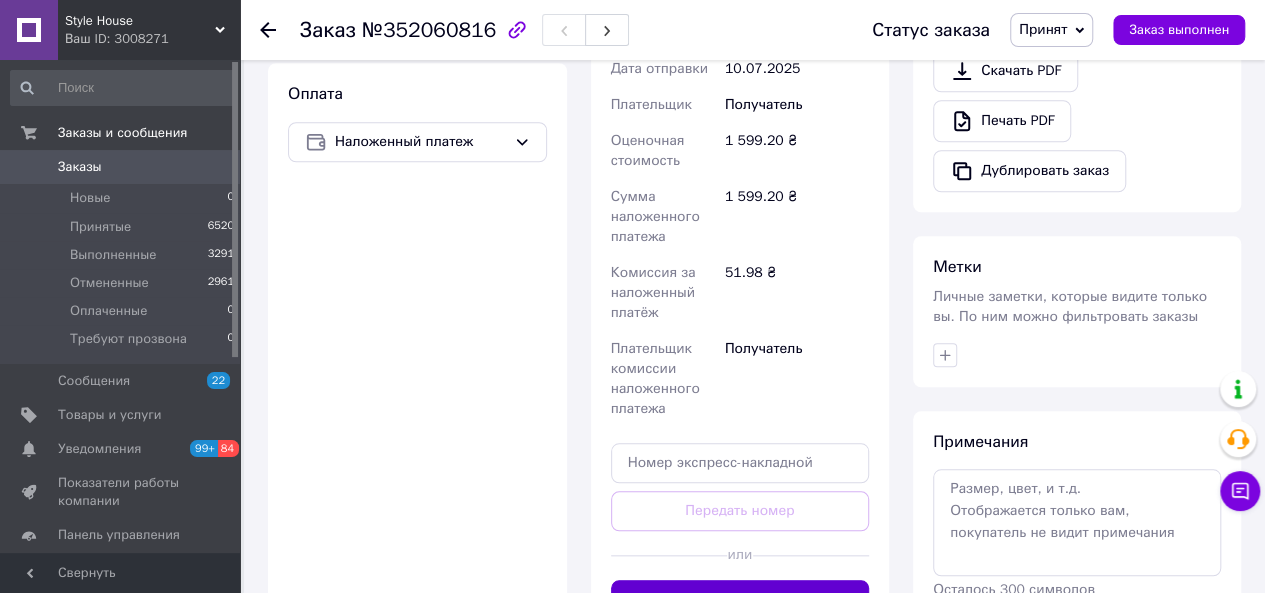 click on "Сгенерировать ЭН" at bounding box center (740, 600) 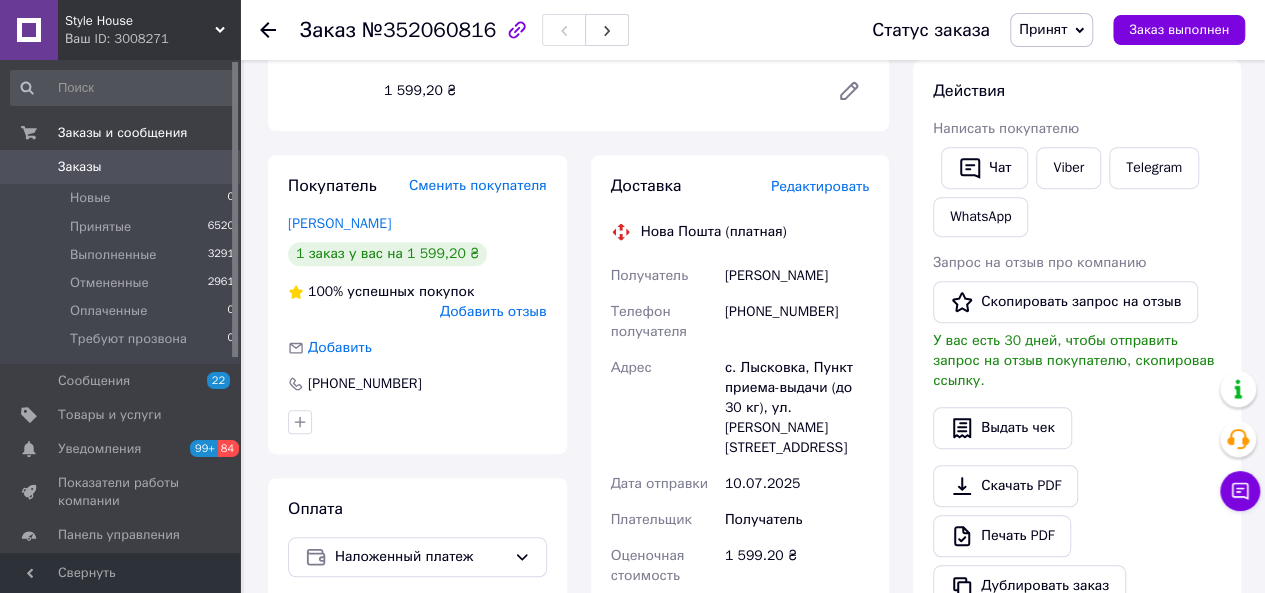 scroll, scrollTop: 338, scrollLeft: 0, axis: vertical 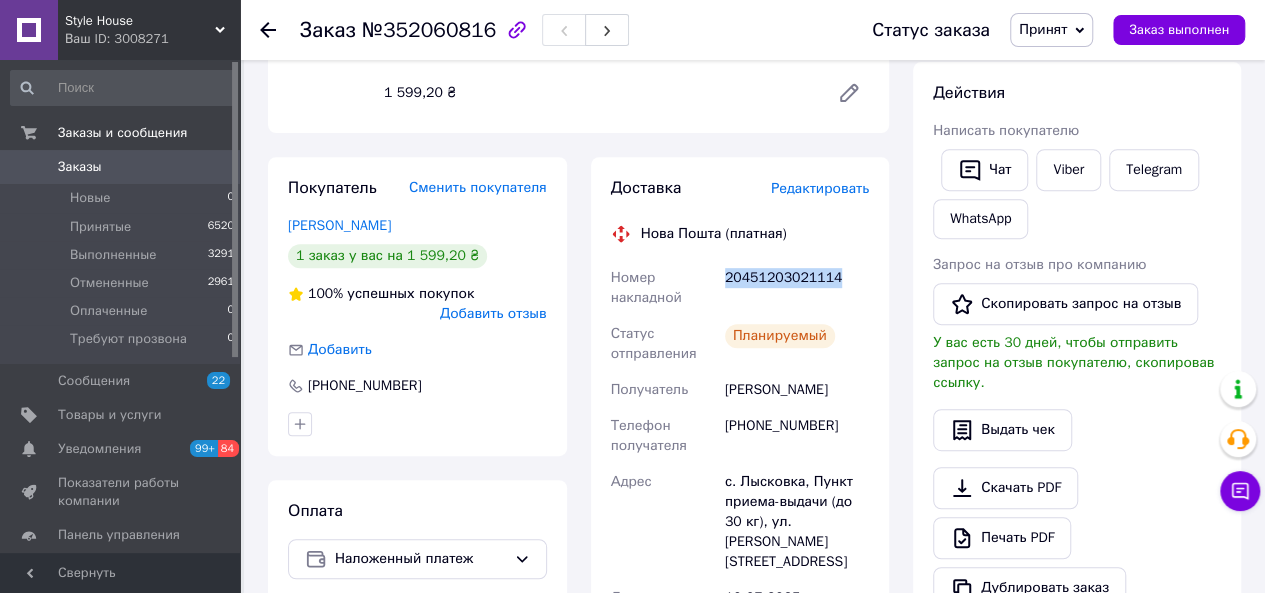 drag, startPoint x: 832, startPoint y: 274, endPoint x: 726, endPoint y: 277, distance: 106.04244 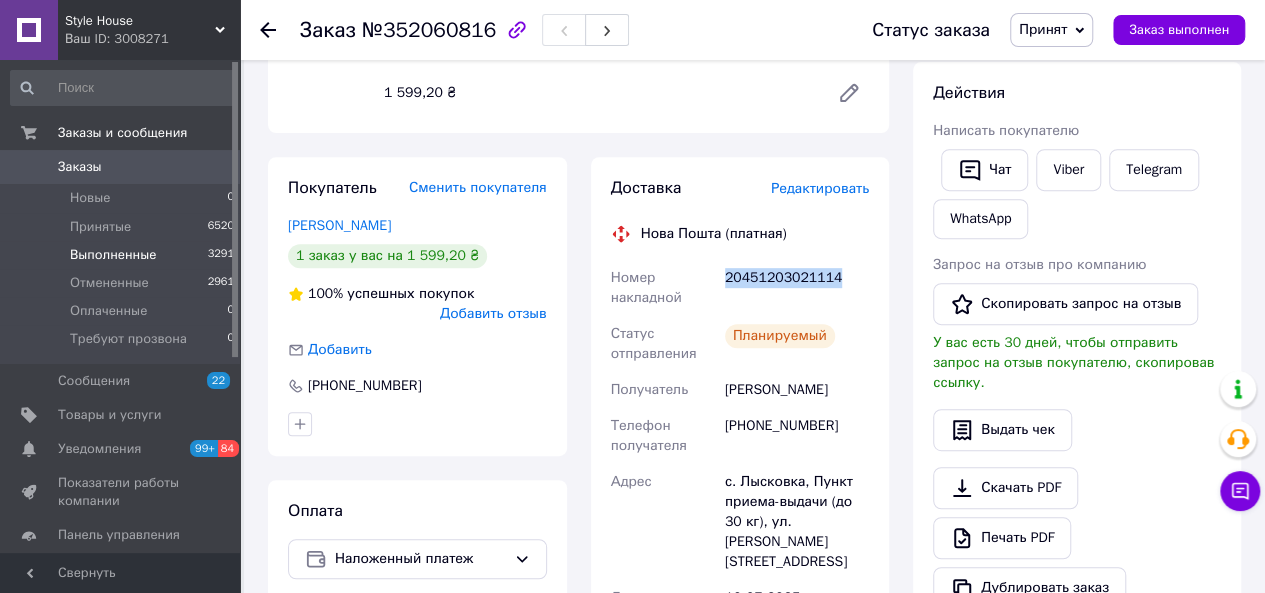 scroll, scrollTop: 0, scrollLeft: 0, axis: both 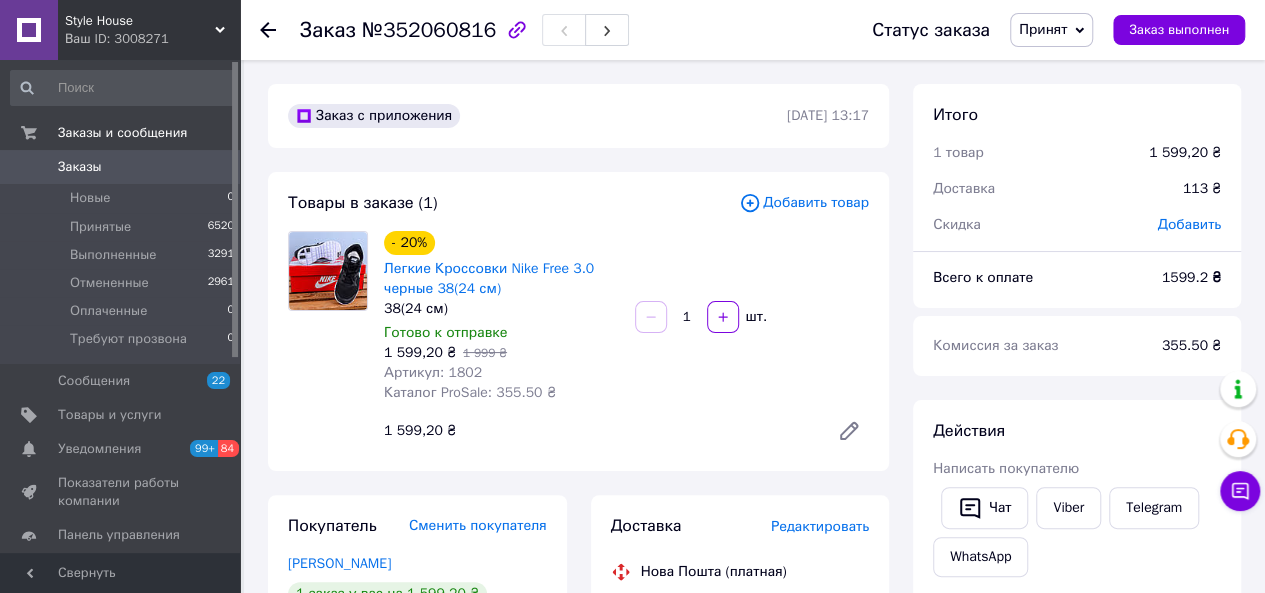 click on "Заказы 0" at bounding box center [123, 167] 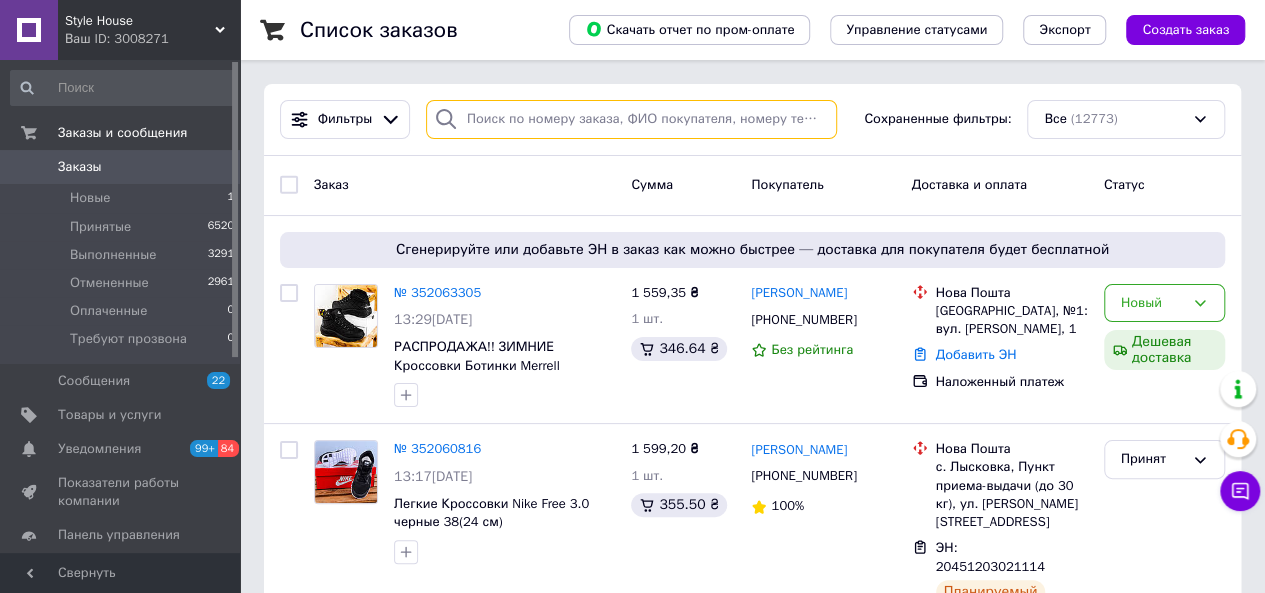 click at bounding box center [631, 119] 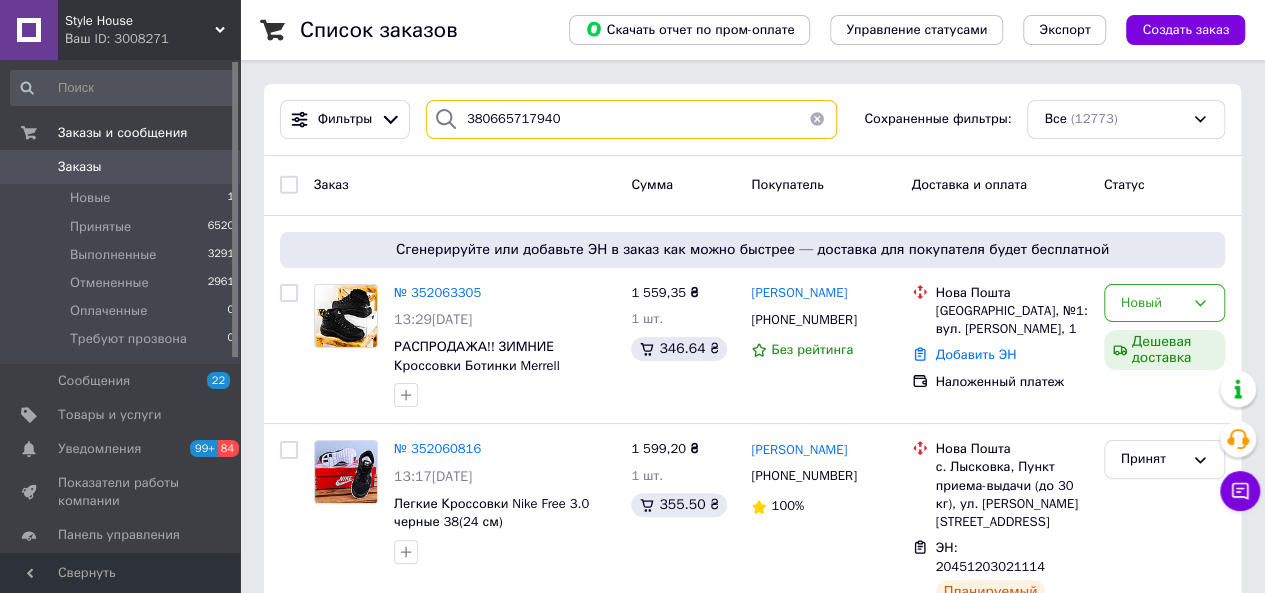type on "380665717940" 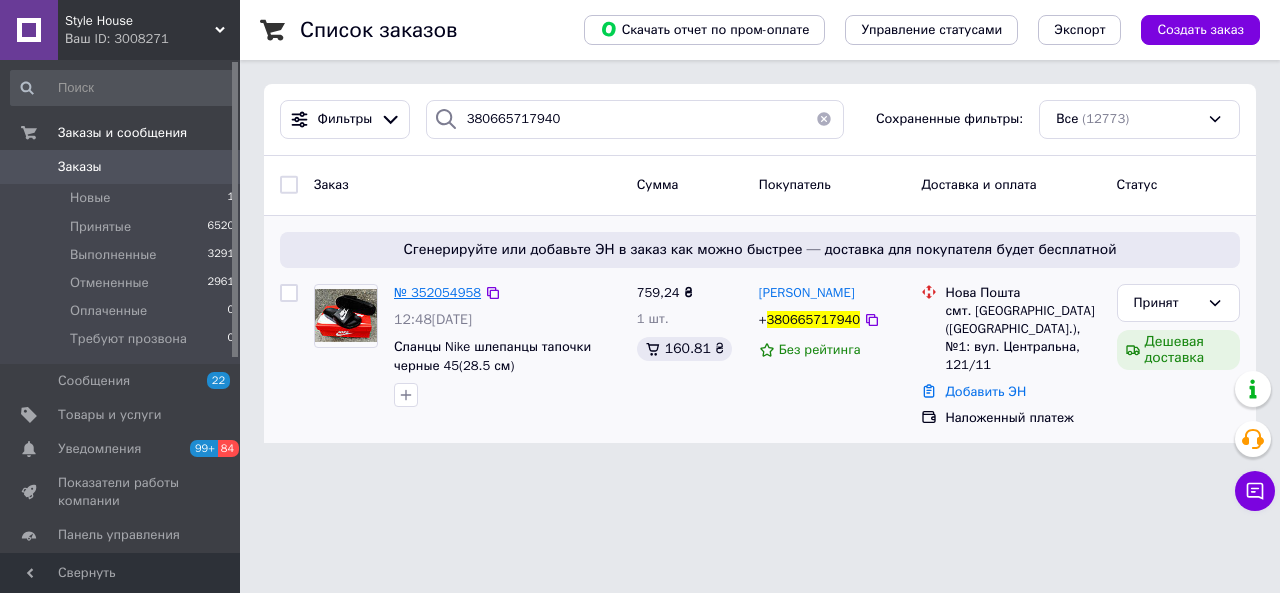 click on "№ 352054958" at bounding box center (437, 292) 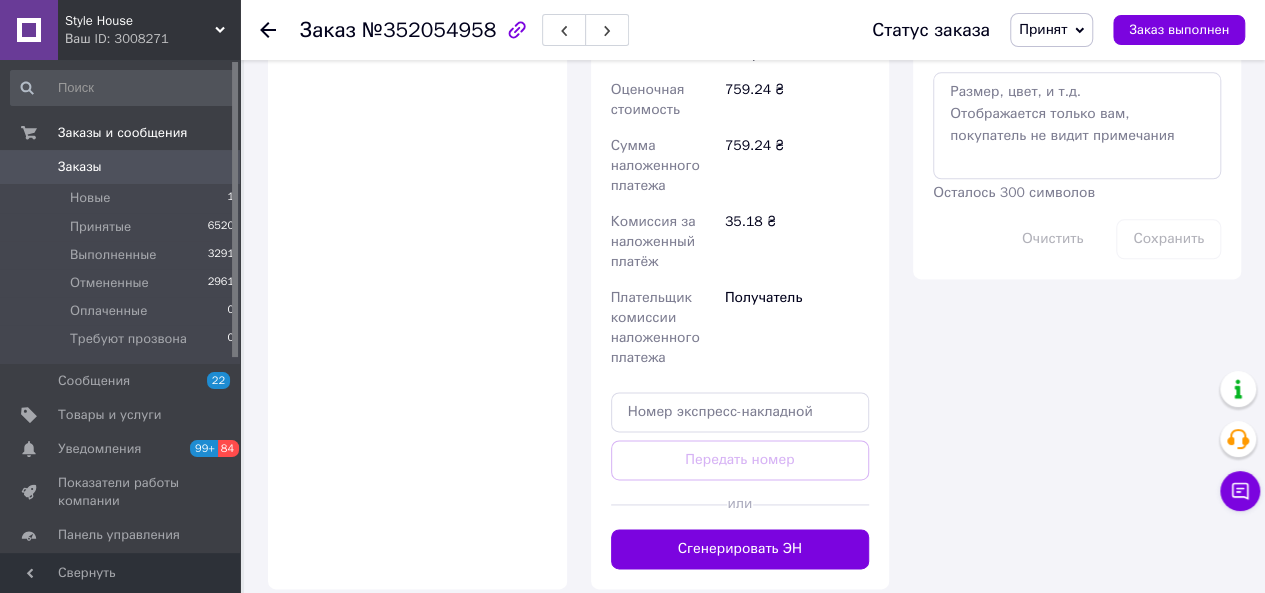 scroll, scrollTop: 1153, scrollLeft: 0, axis: vertical 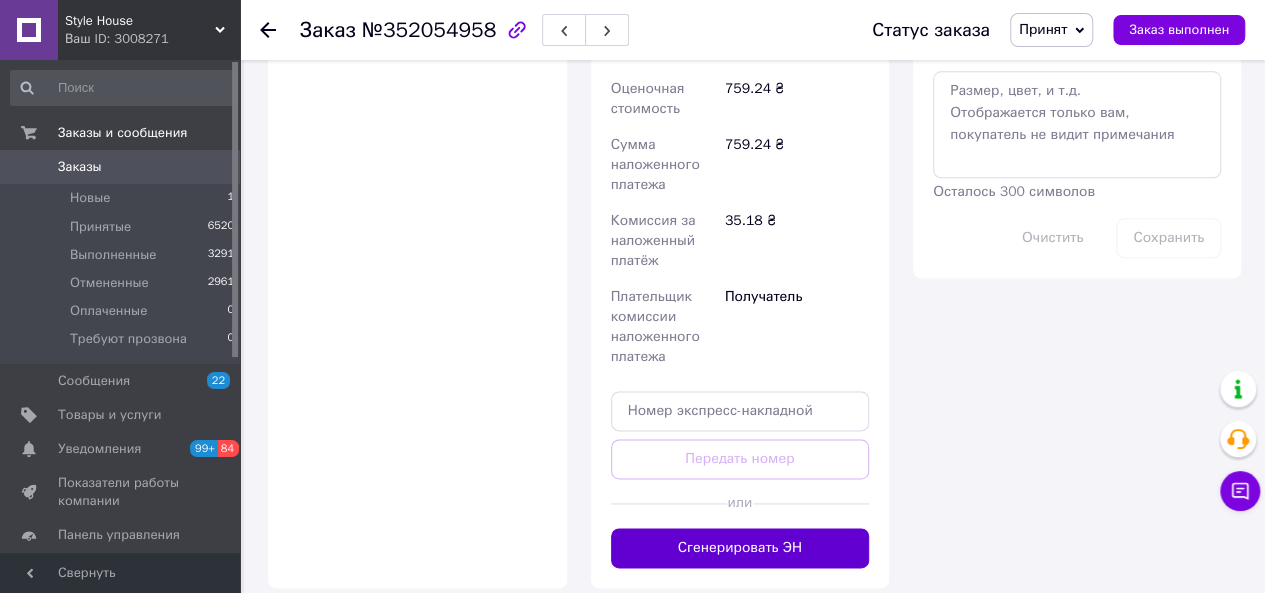 click on "Сгенерировать ЭН" at bounding box center (740, 548) 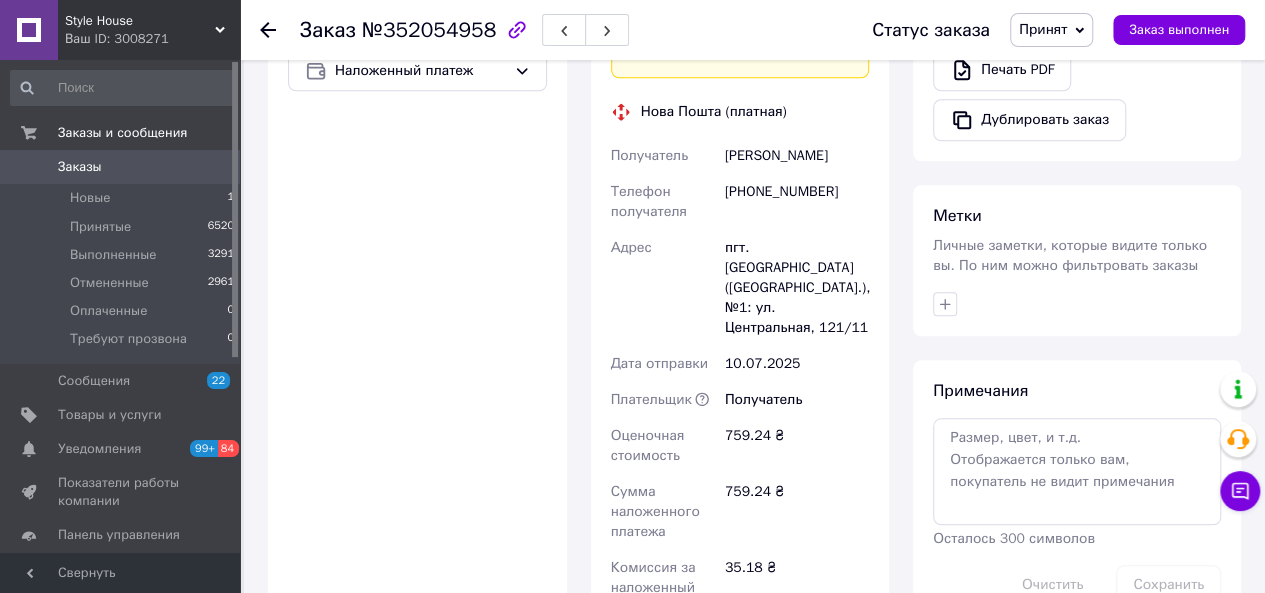 scroll, scrollTop: 797, scrollLeft: 0, axis: vertical 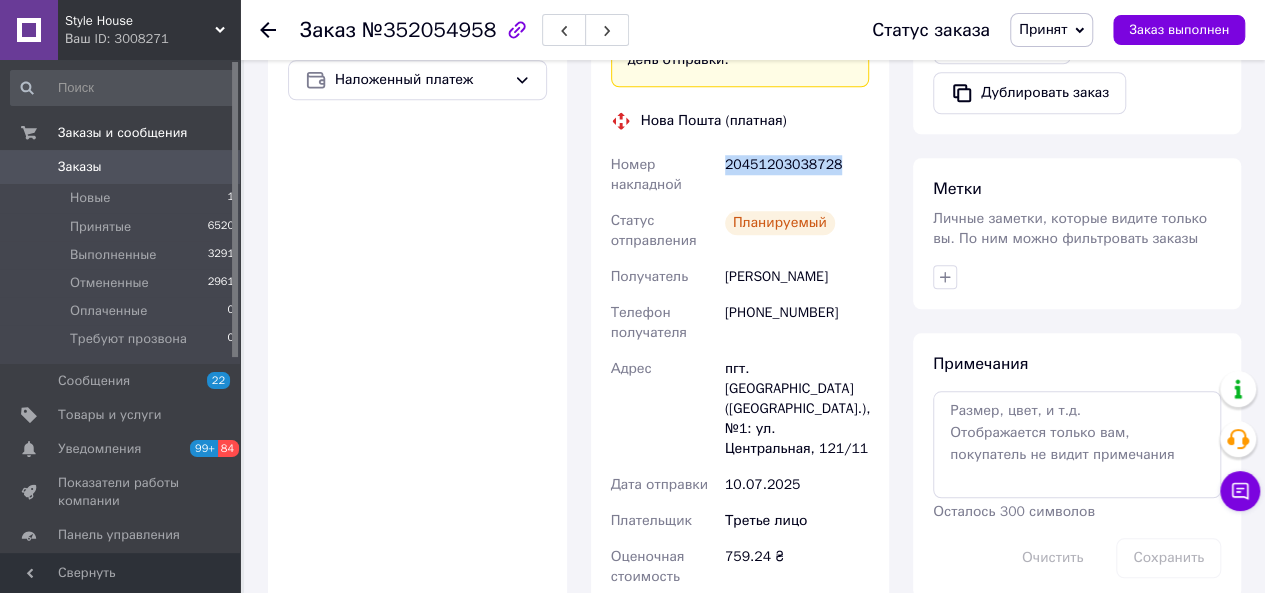drag, startPoint x: 832, startPoint y: 167, endPoint x: 724, endPoint y: 166, distance: 108.00463 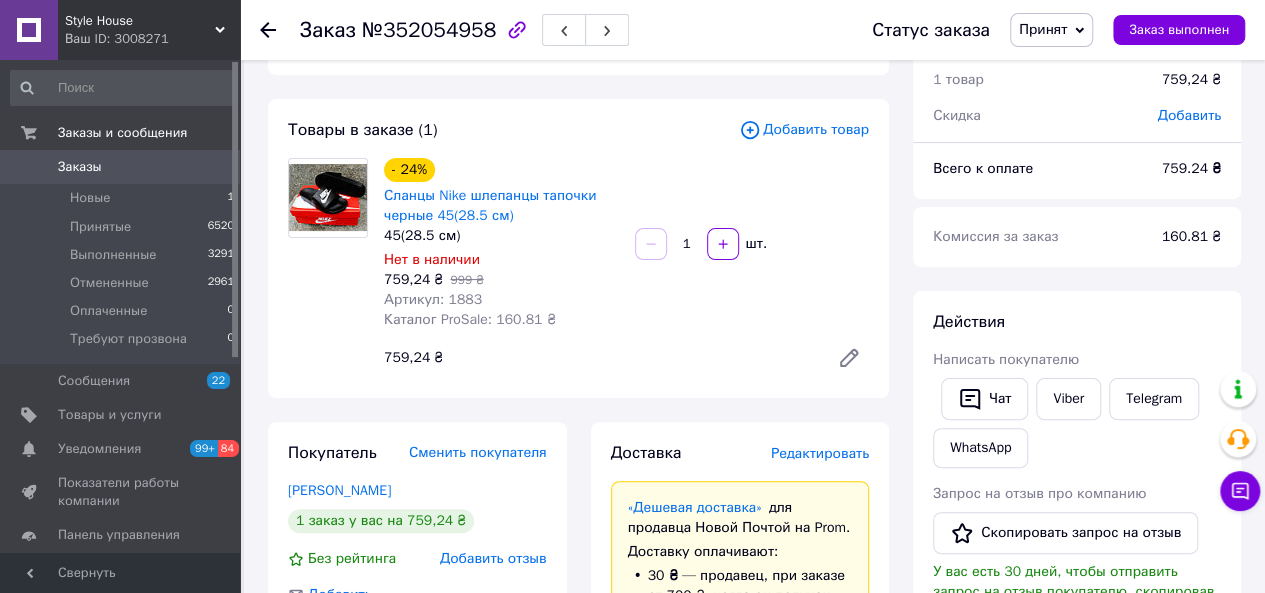 scroll, scrollTop: 67, scrollLeft: 0, axis: vertical 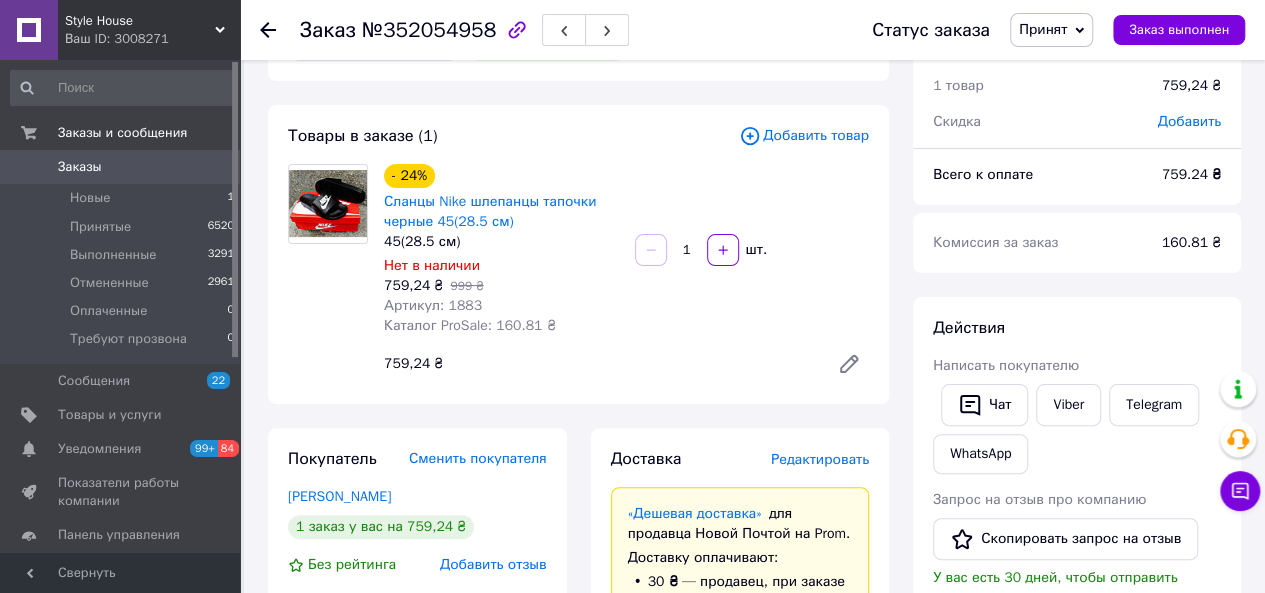 click on "Заказы" at bounding box center [121, 167] 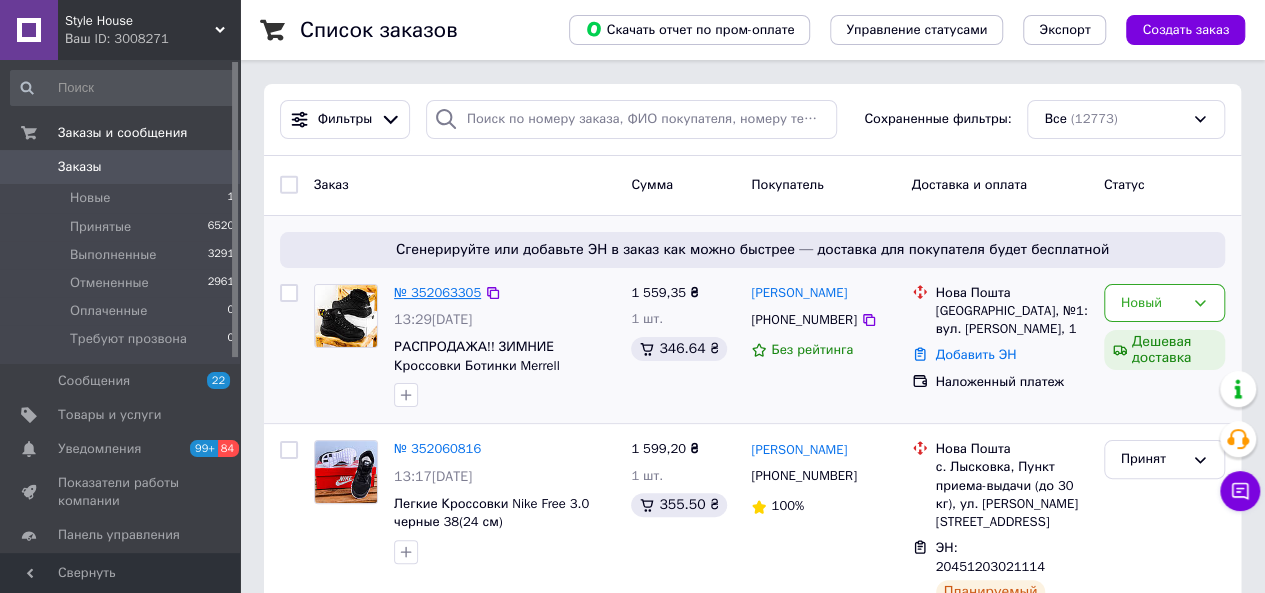 click on "№ 352063305" at bounding box center [437, 292] 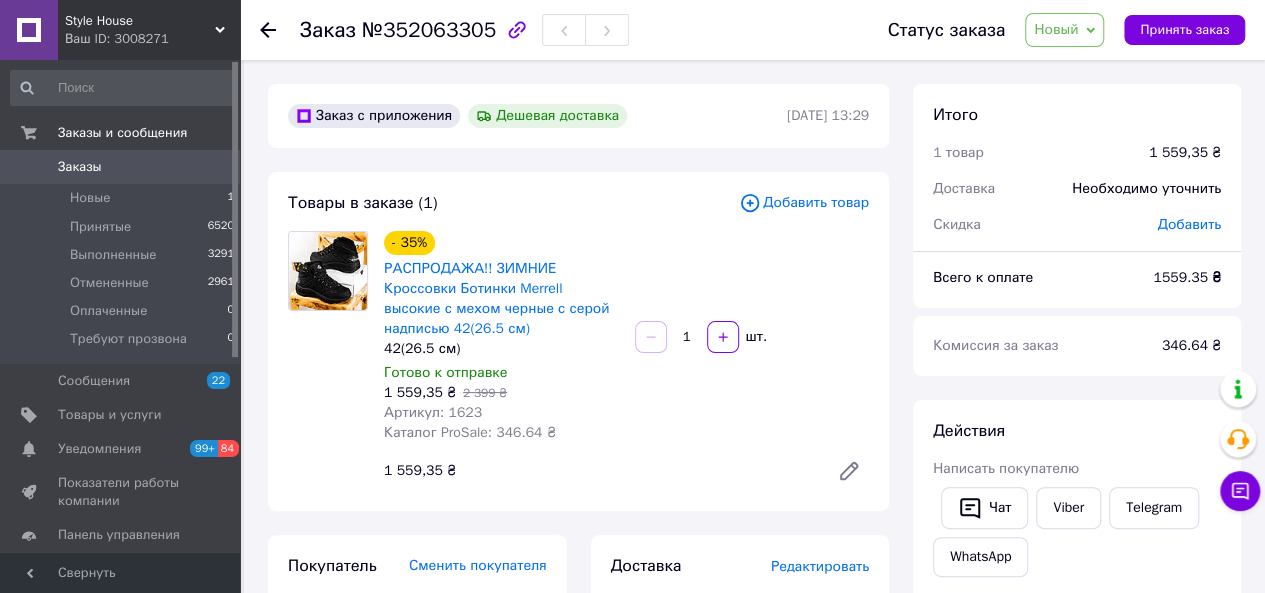 click on "Заказы" at bounding box center [121, 167] 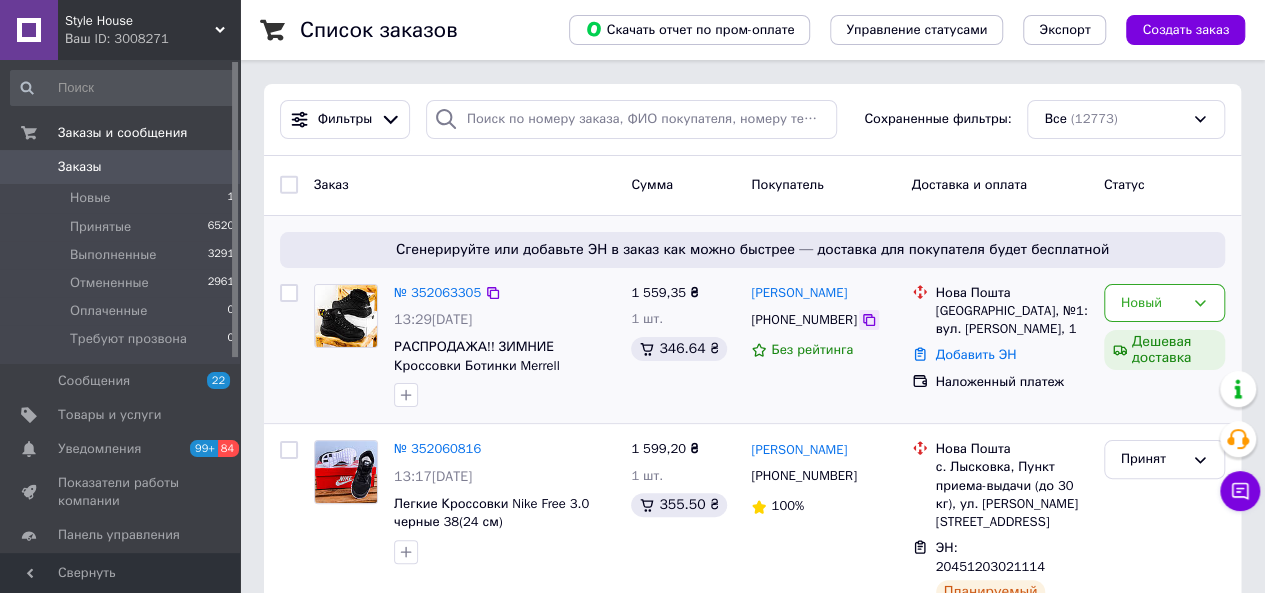 click 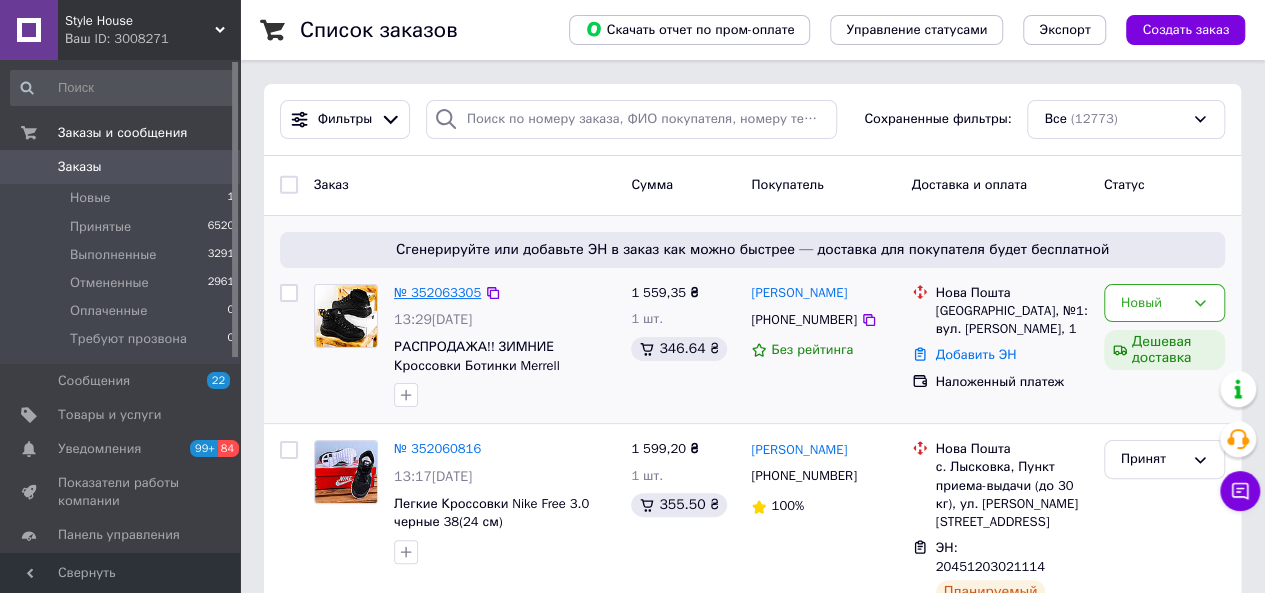 click on "№ 352063305" at bounding box center [437, 292] 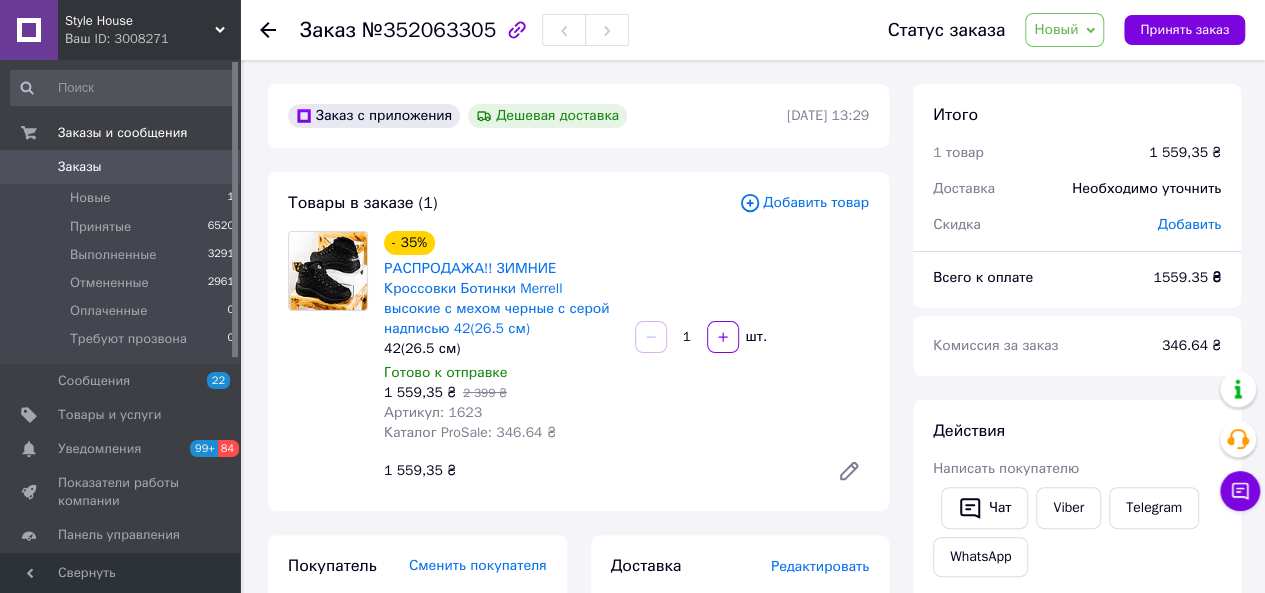click 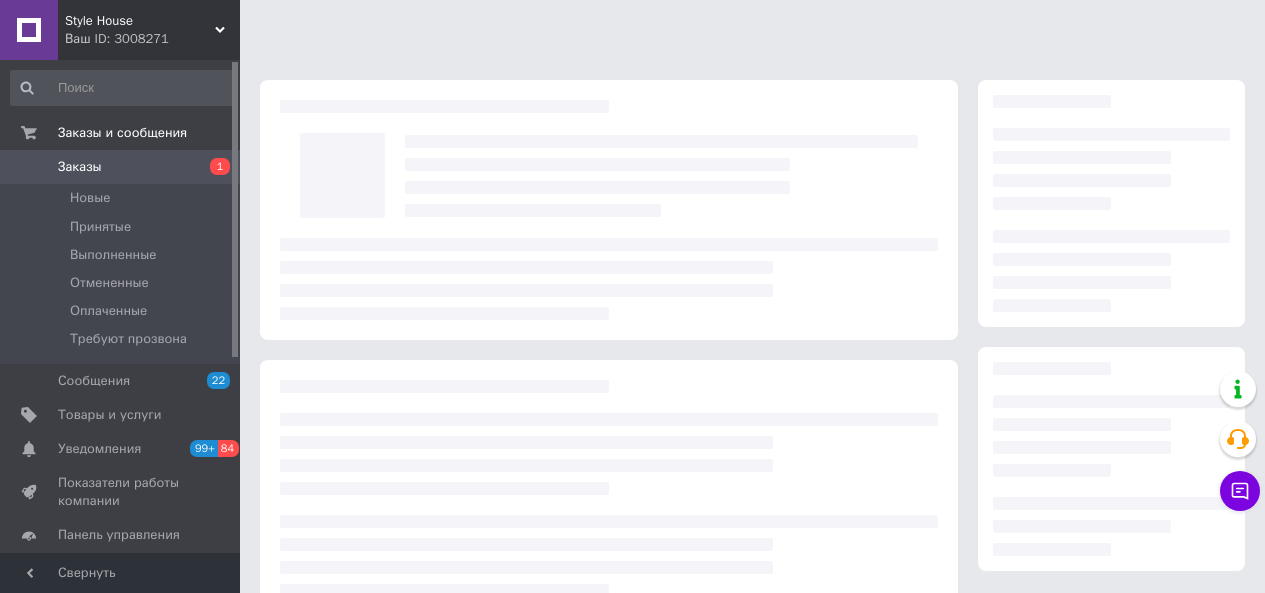 scroll, scrollTop: 0, scrollLeft: 0, axis: both 